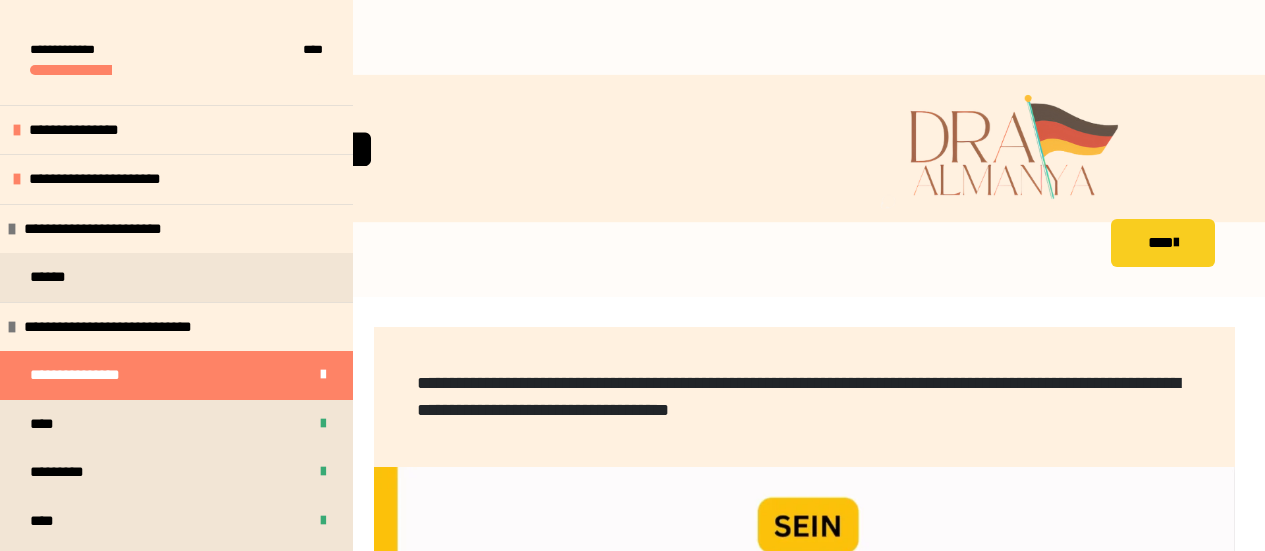 scroll, scrollTop: 478, scrollLeft: 0, axis: vertical 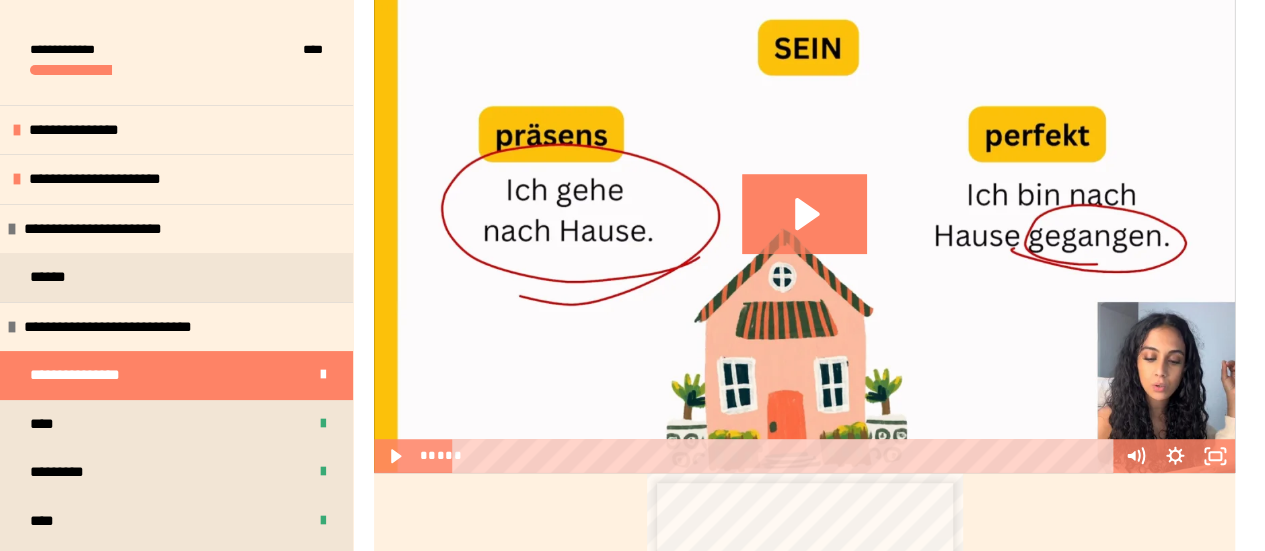 click on "**********" at bounding box center (632, 465) 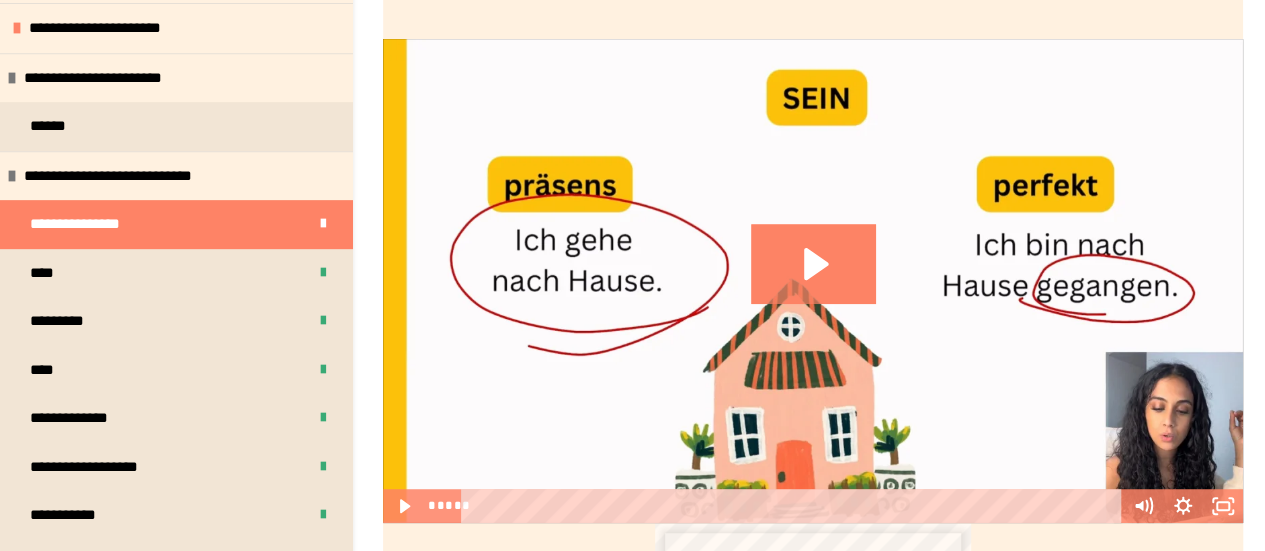 scroll, scrollTop: 700, scrollLeft: 0, axis: vertical 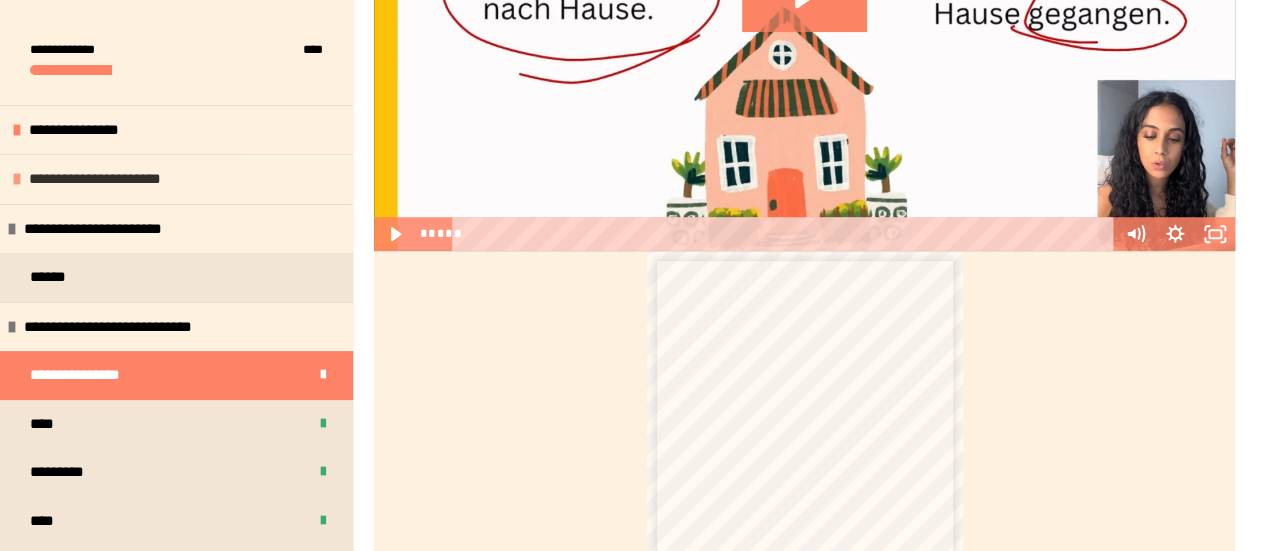 click on "**********" at bounding box center [95, 178] 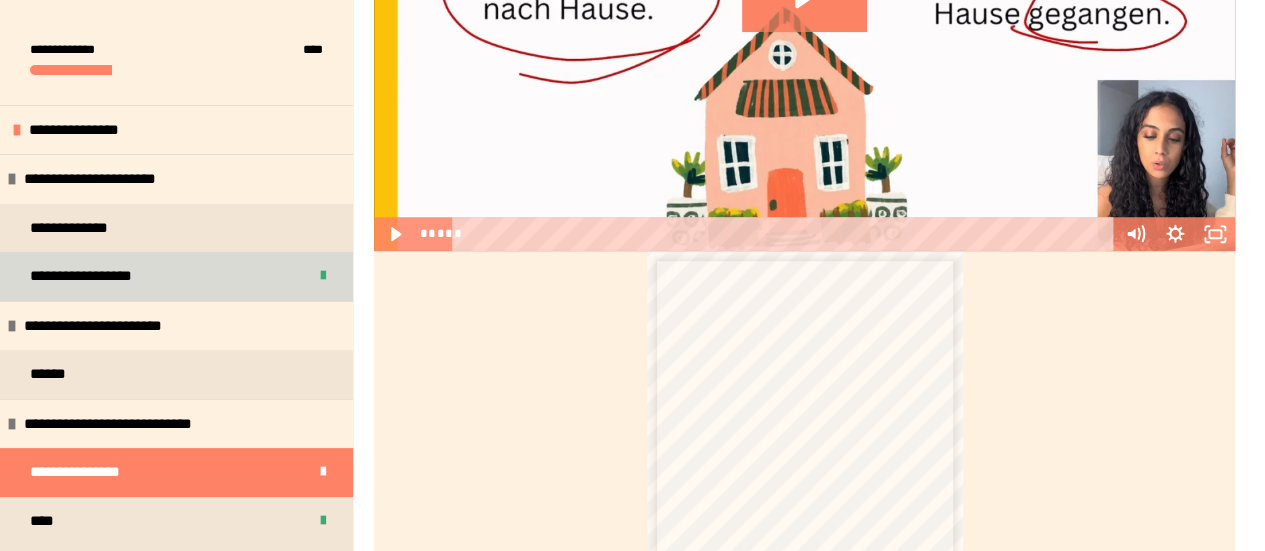 click on "**********" at bounding box center (81, 275) 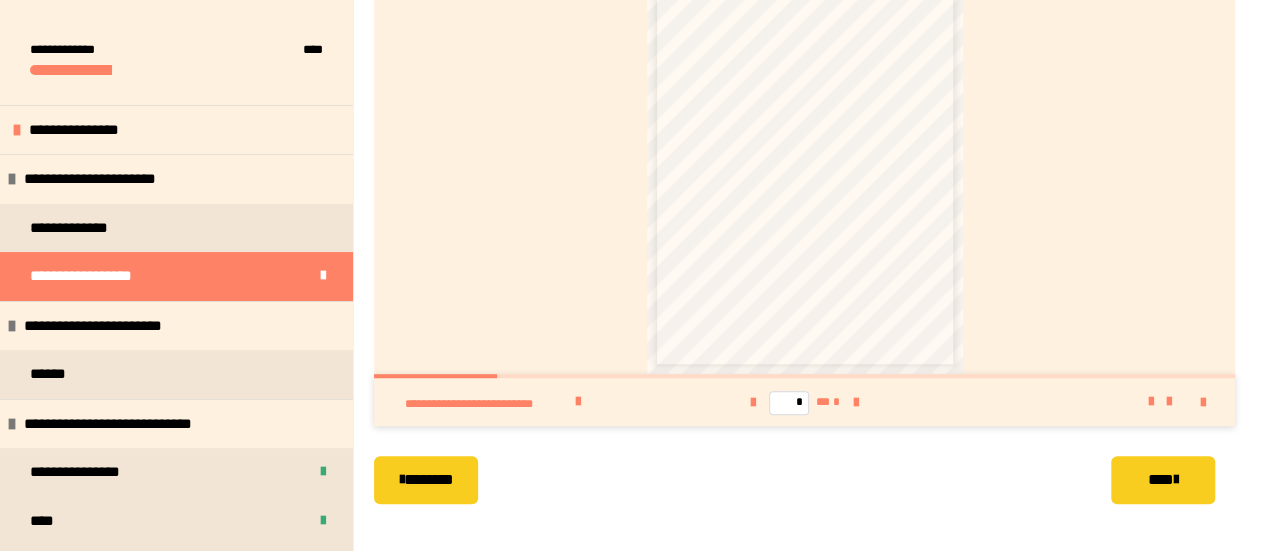 scroll, scrollTop: 526, scrollLeft: 0, axis: vertical 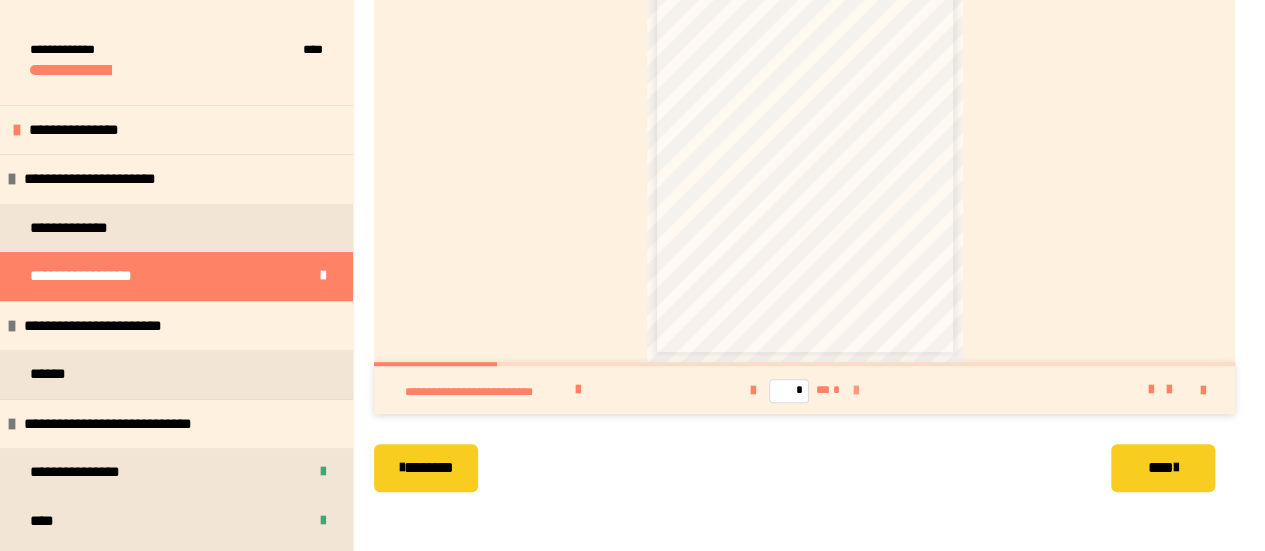 click at bounding box center (856, 390) 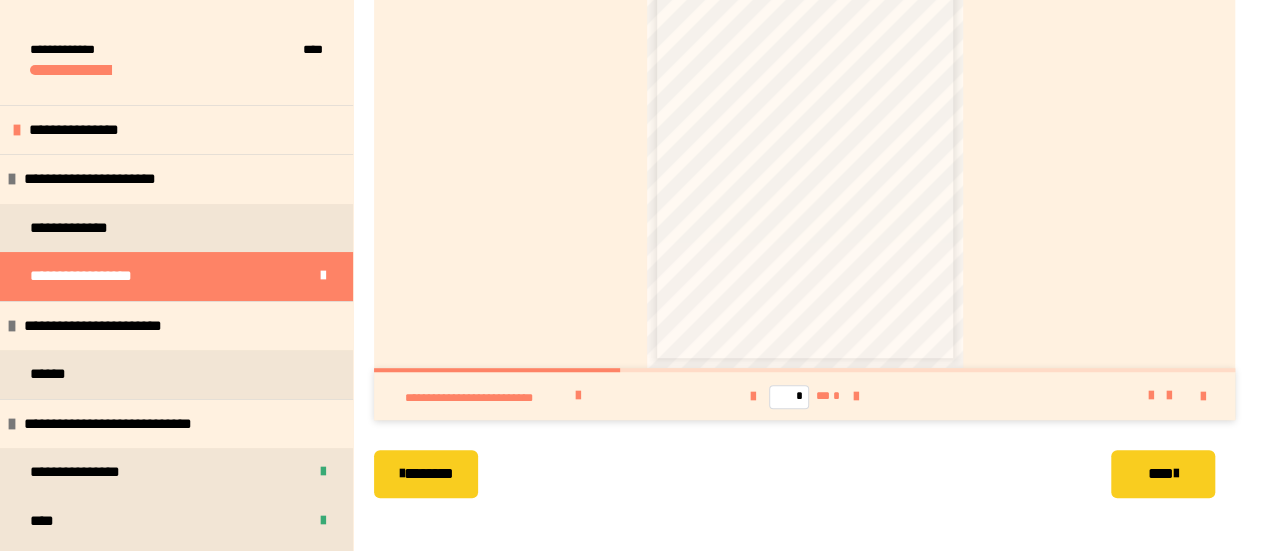 scroll, scrollTop: 326, scrollLeft: 0, axis: vertical 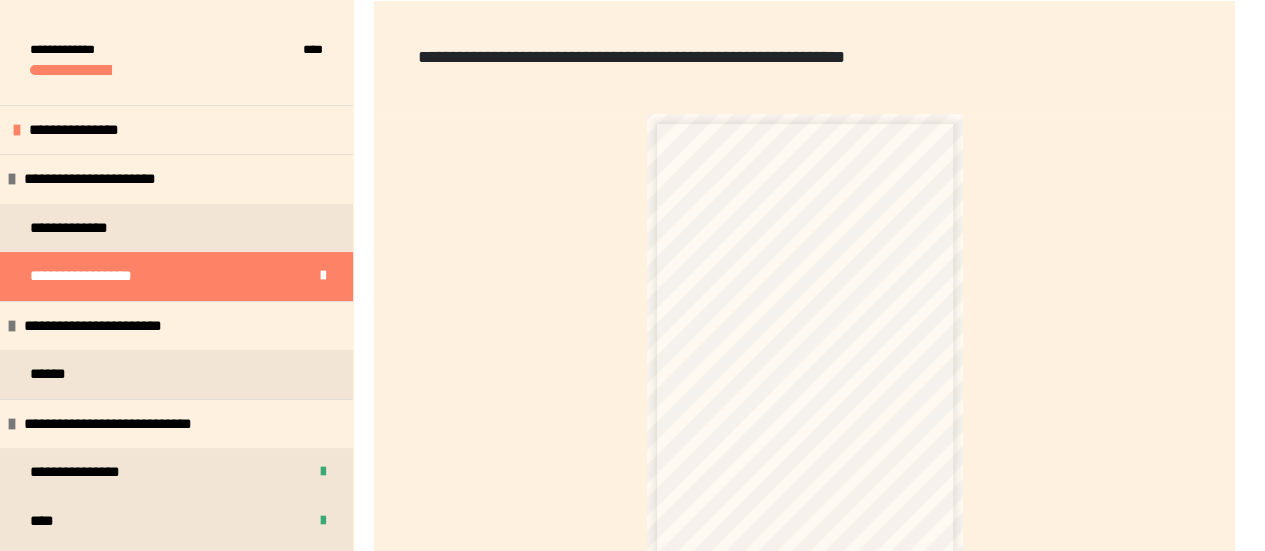 click on "**********" at bounding box center [805, 338] 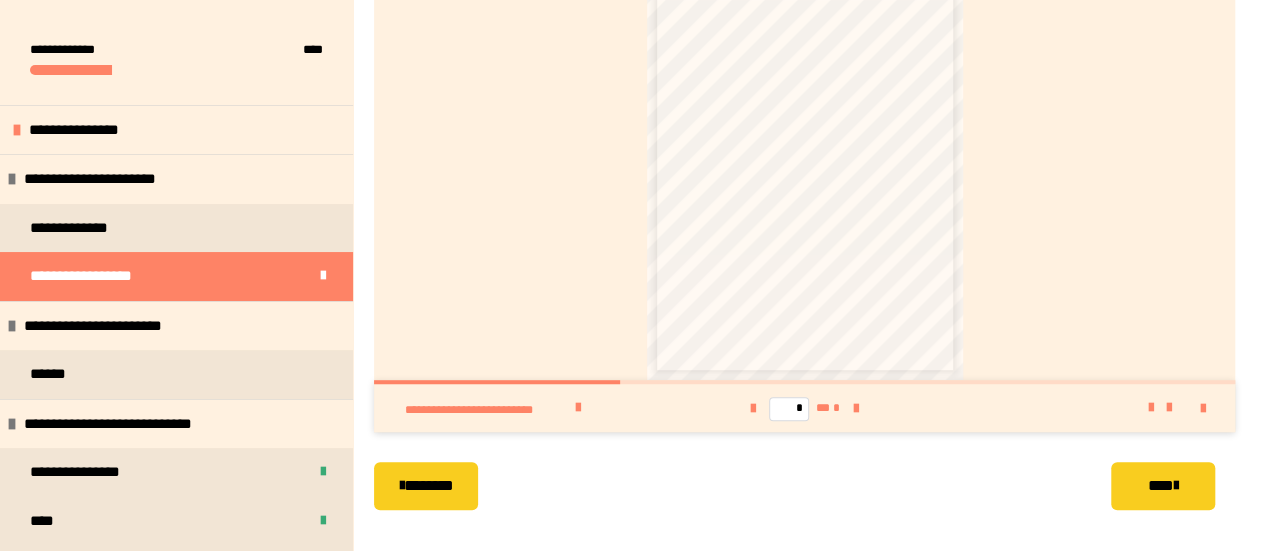 scroll, scrollTop: 526, scrollLeft: 0, axis: vertical 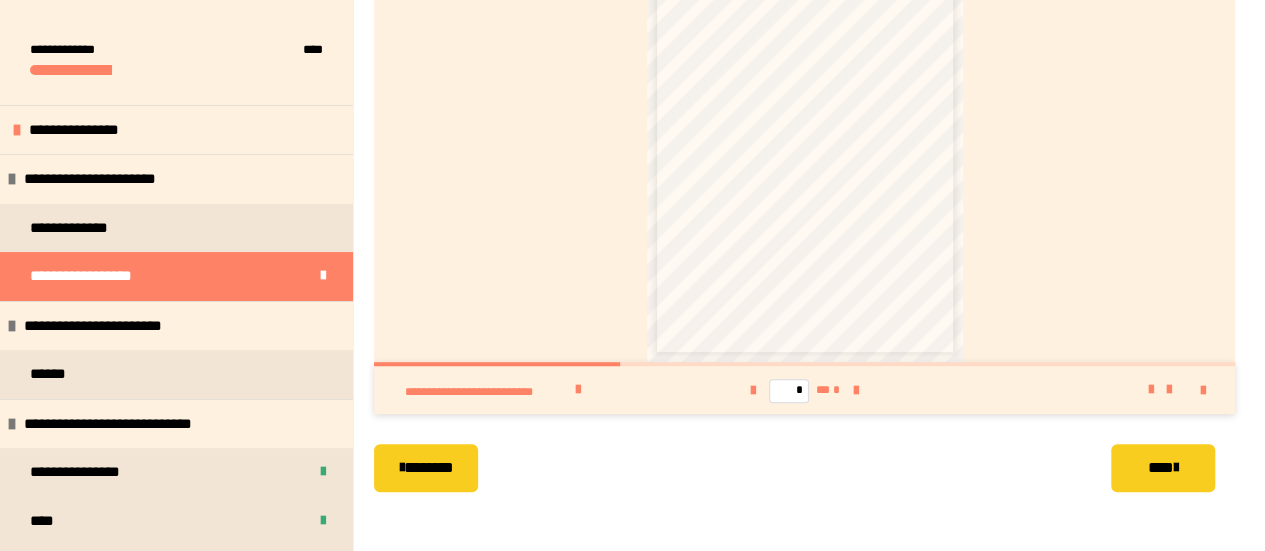 click at bounding box center [1125, 390] 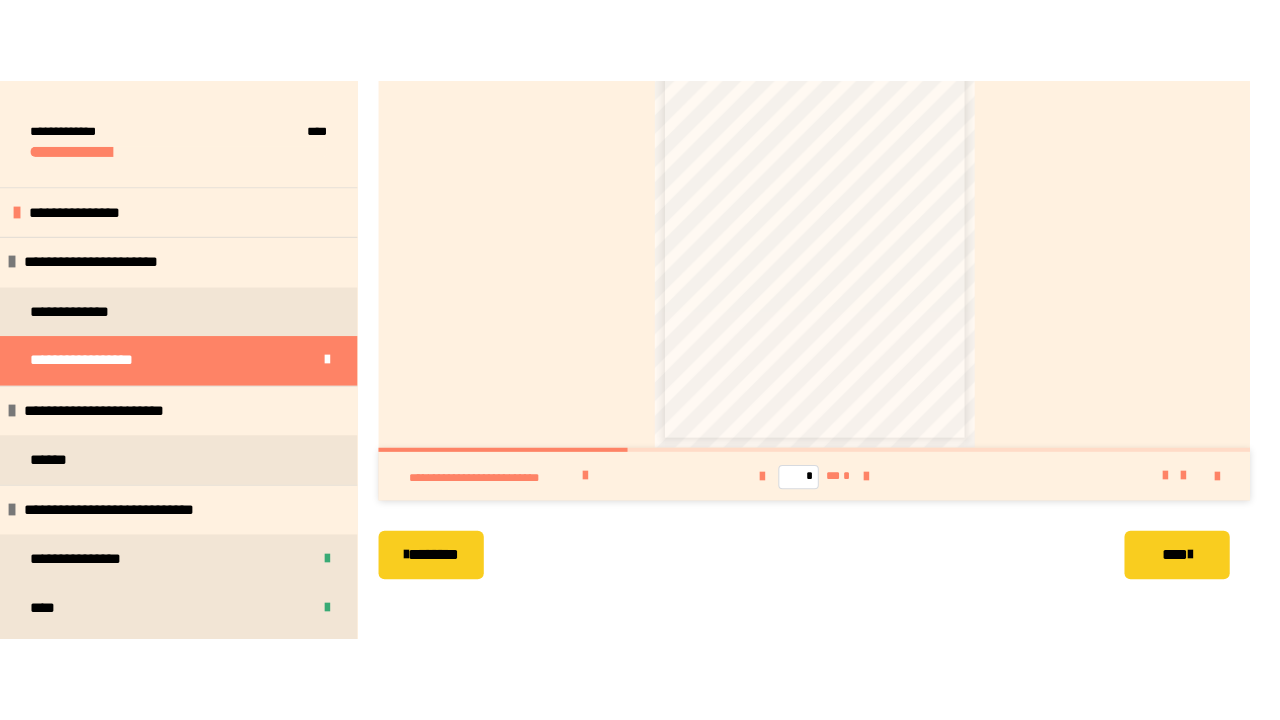 scroll, scrollTop: 359, scrollLeft: 0, axis: vertical 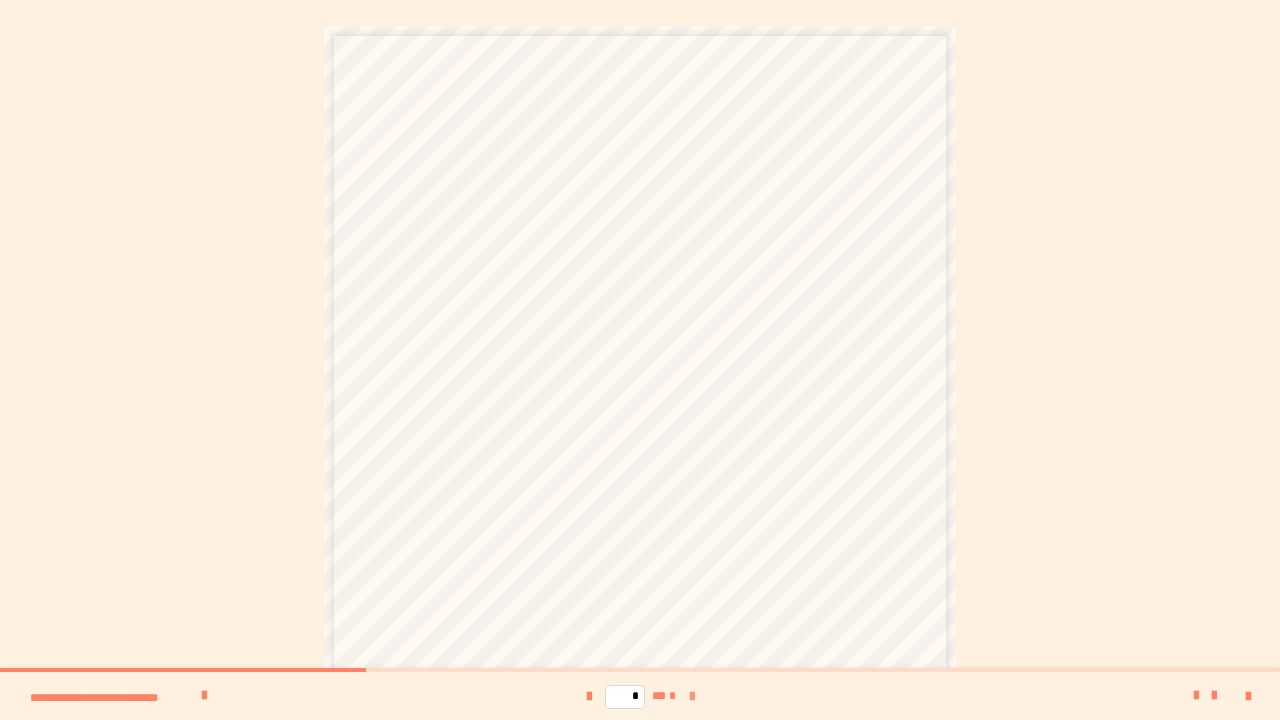 click at bounding box center [692, 697] 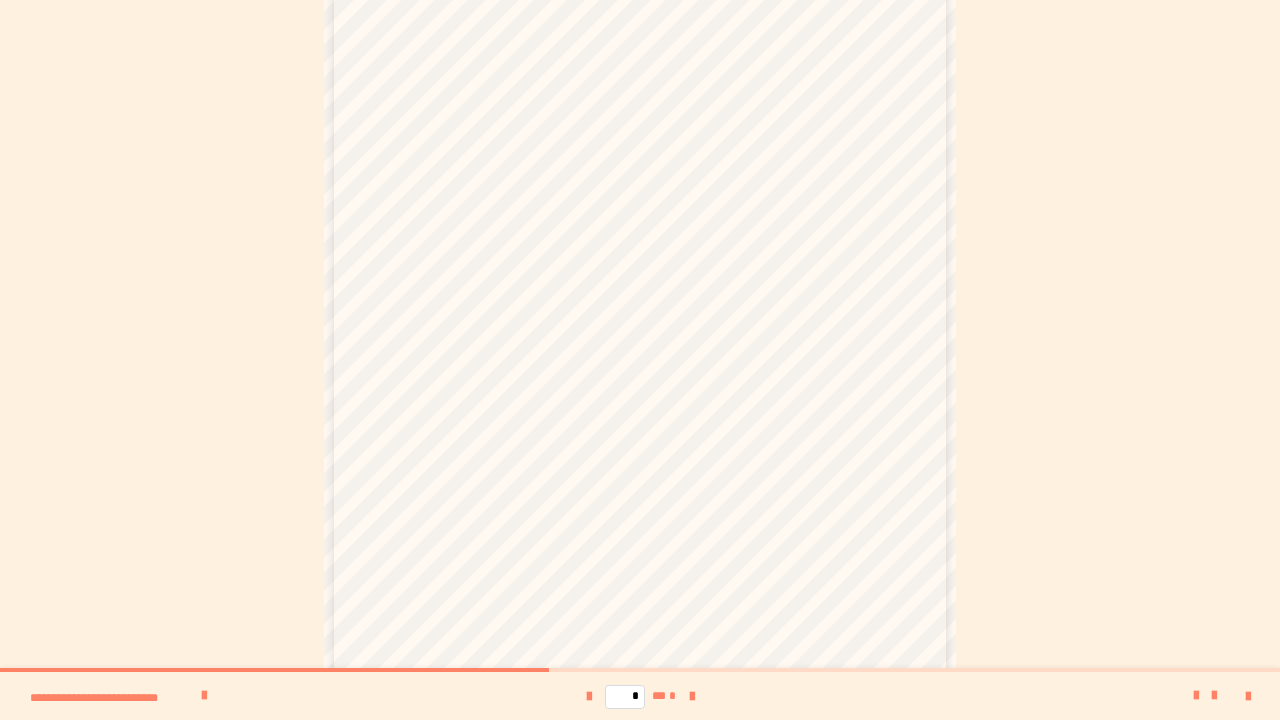 scroll, scrollTop: 202, scrollLeft: 0, axis: vertical 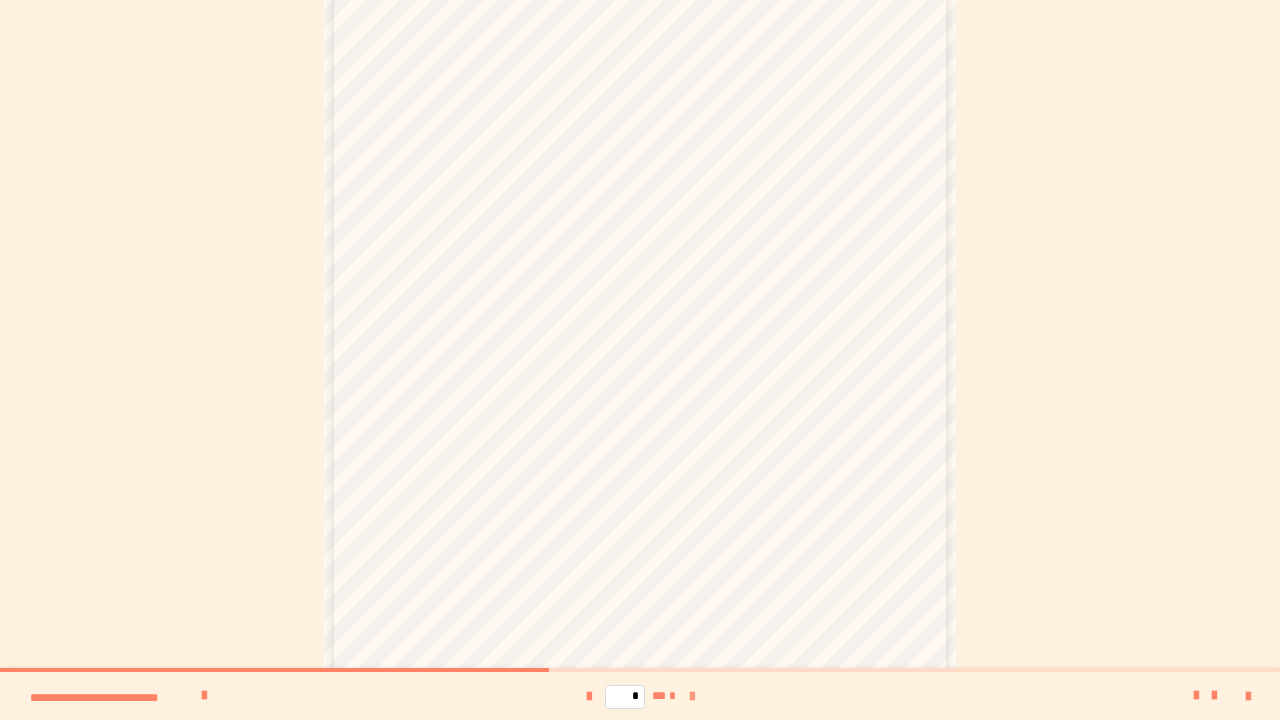 click at bounding box center (692, 697) 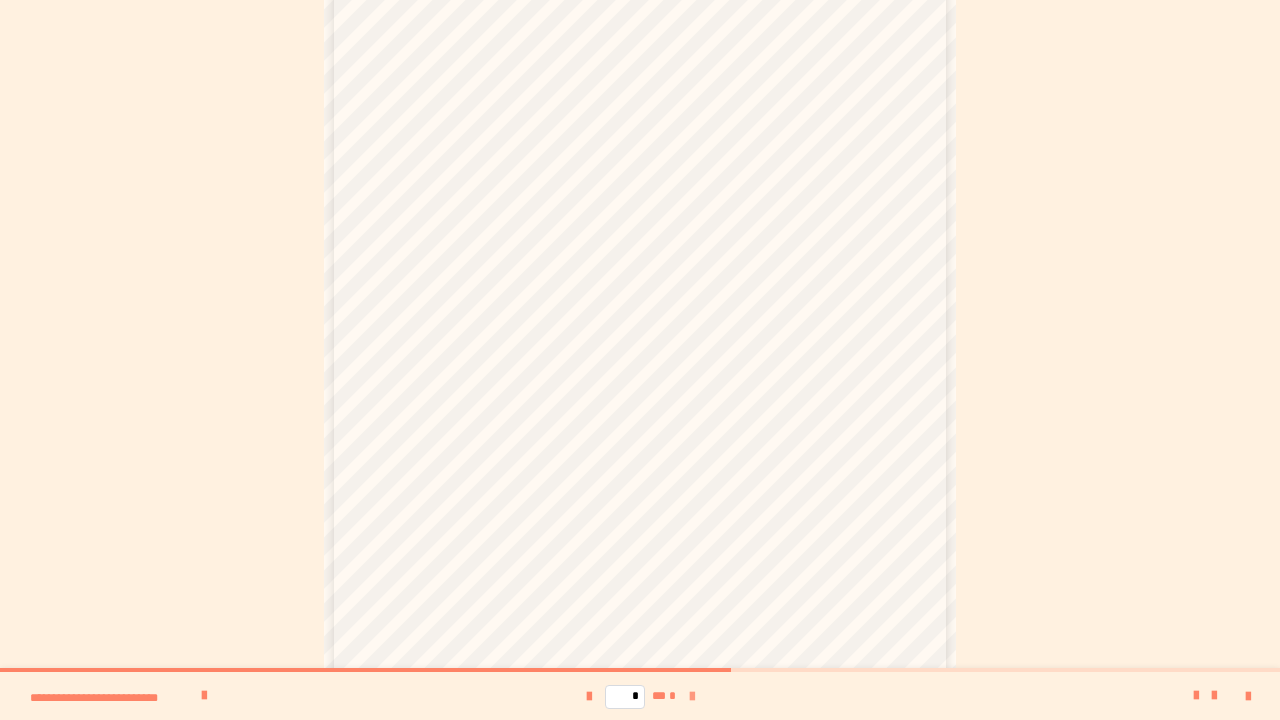 scroll, scrollTop: 0, scrollLeft: 0, axis: both 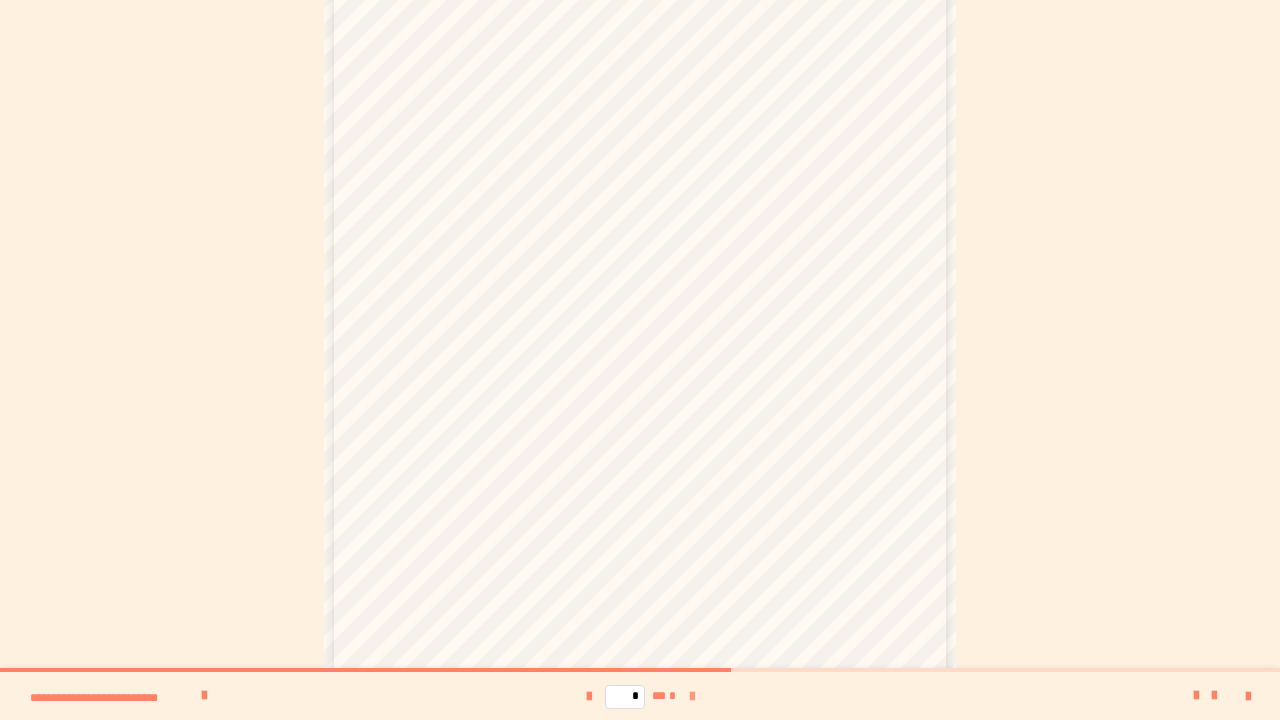 click at bounding box center [692, 697] 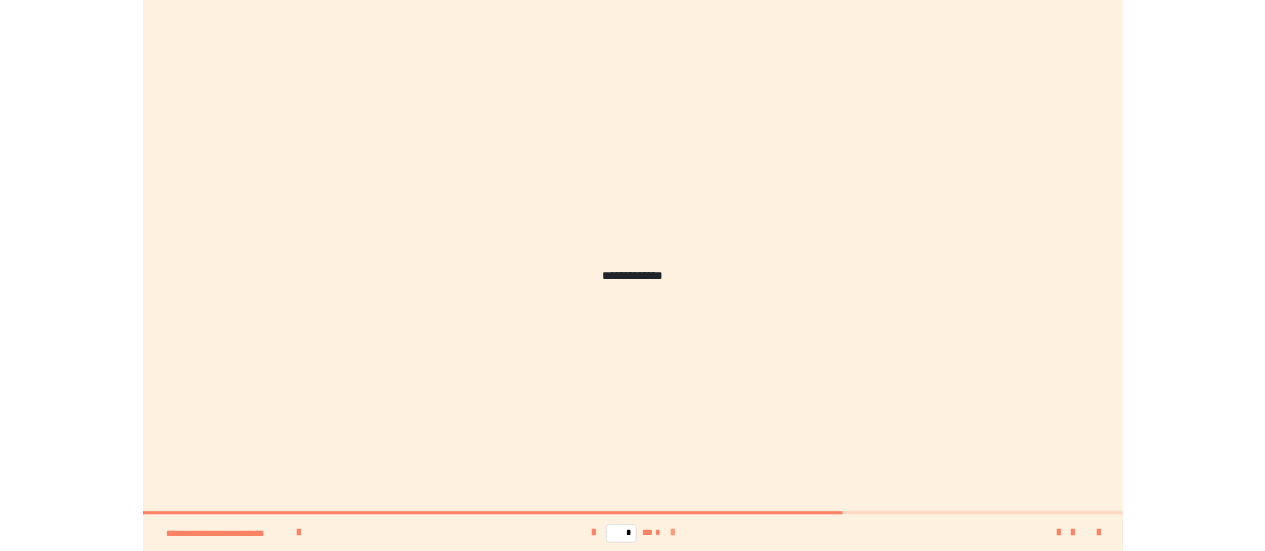 scroll, scrollTop: 0, scrollLeft: 0, axis: both 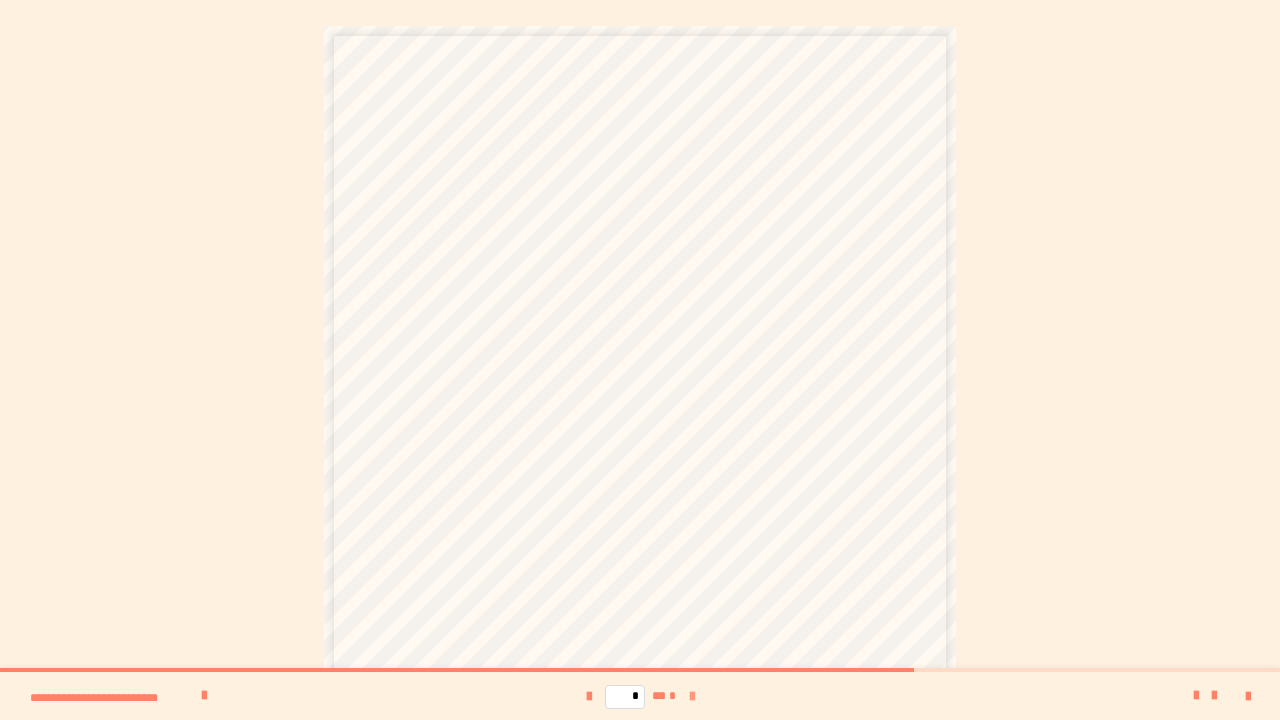 click at bounding box center (692, 697) 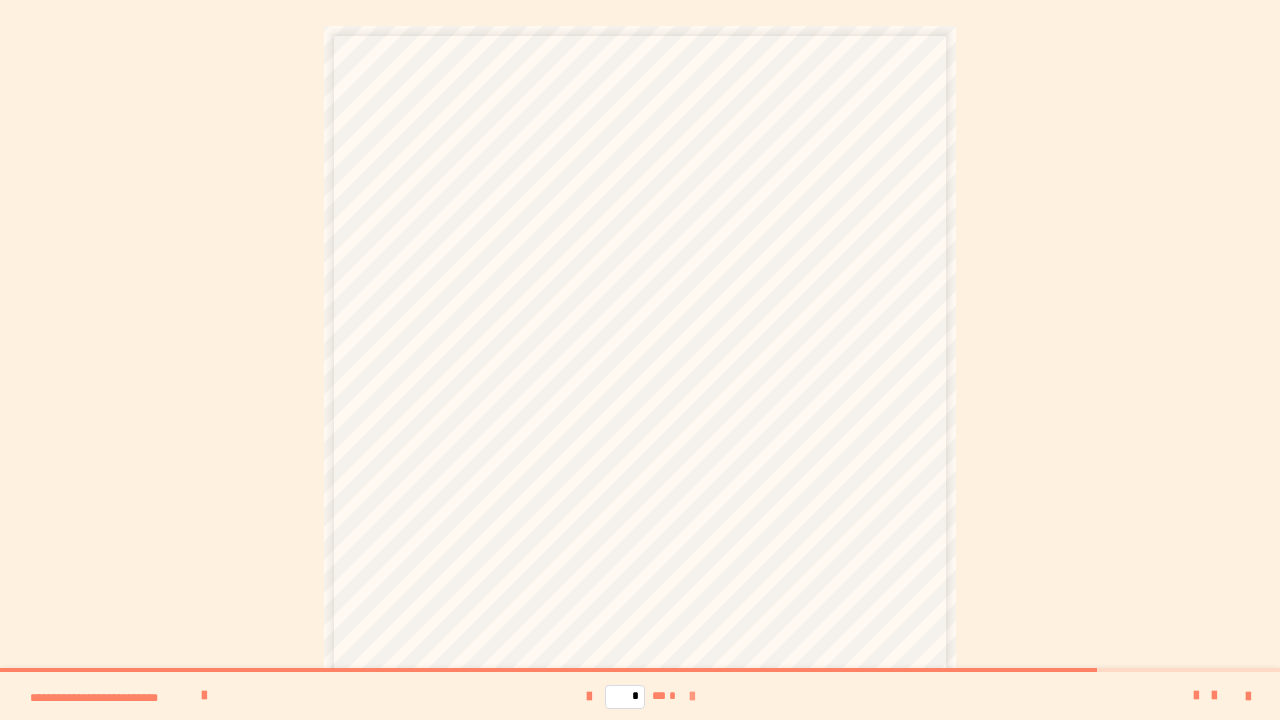 click at bounding box center [692, 697] 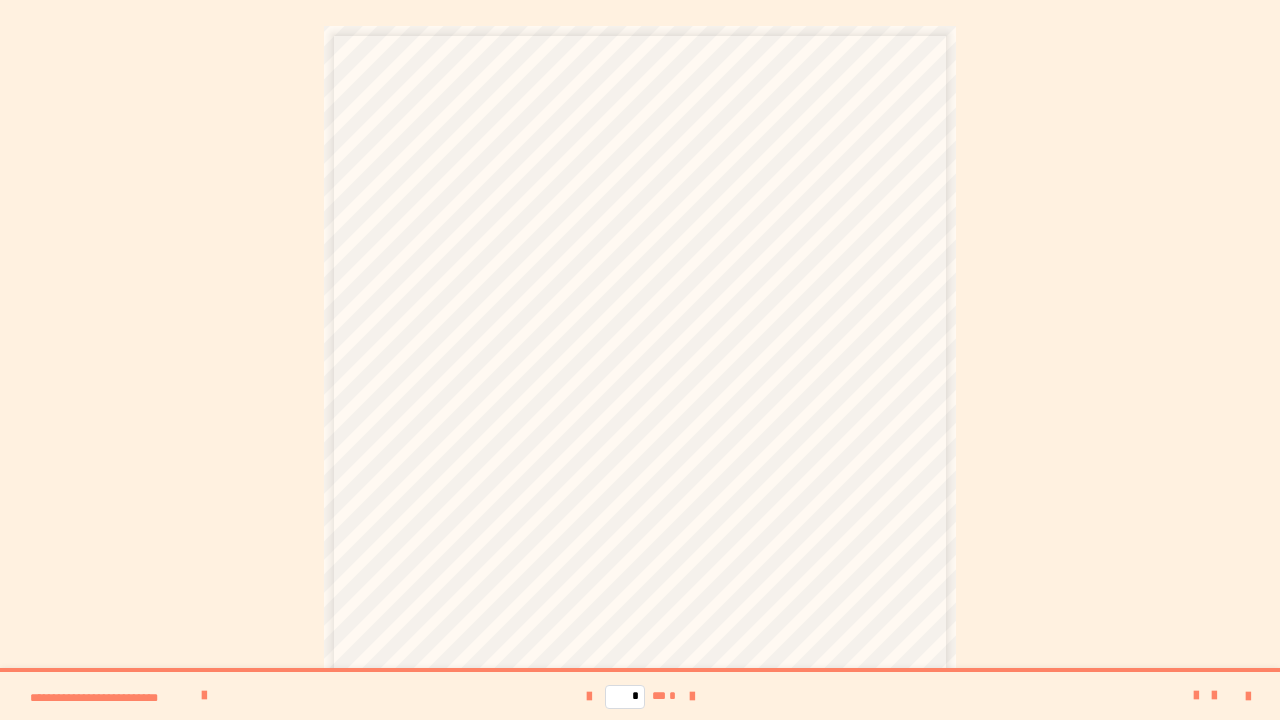 click at bounding box center [1236, 696] 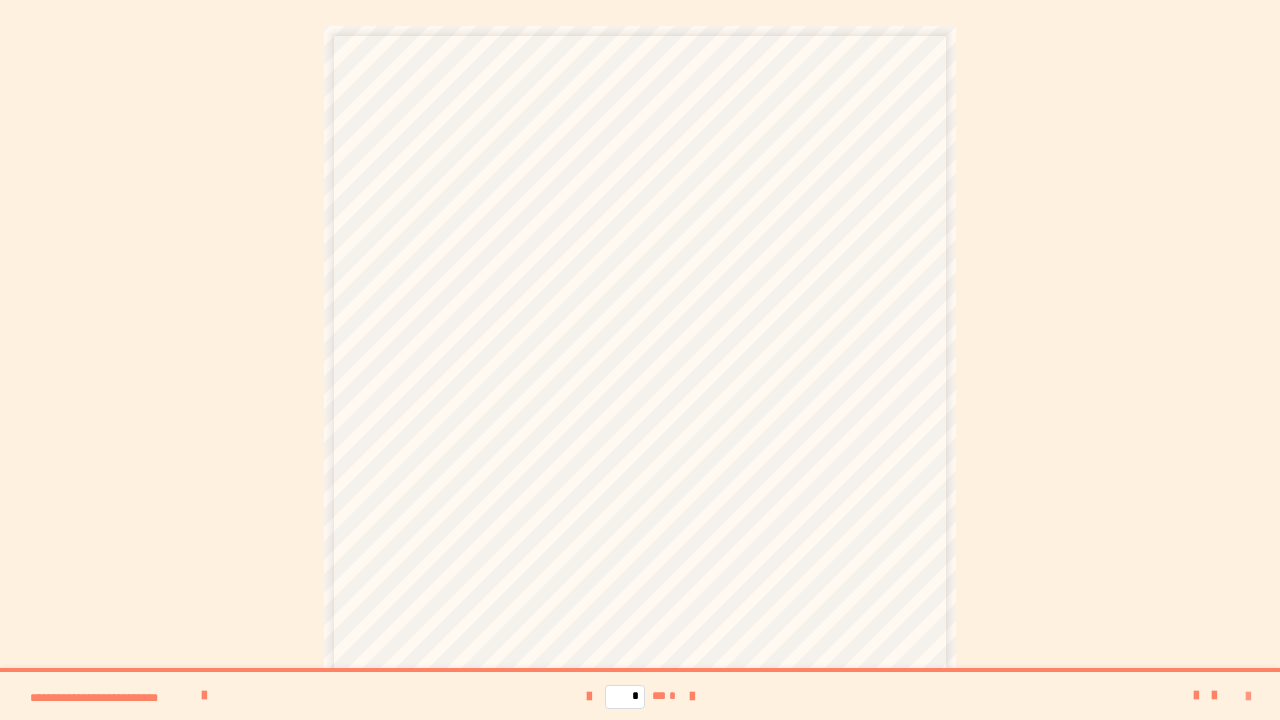click at bounding box center (1248, 697) 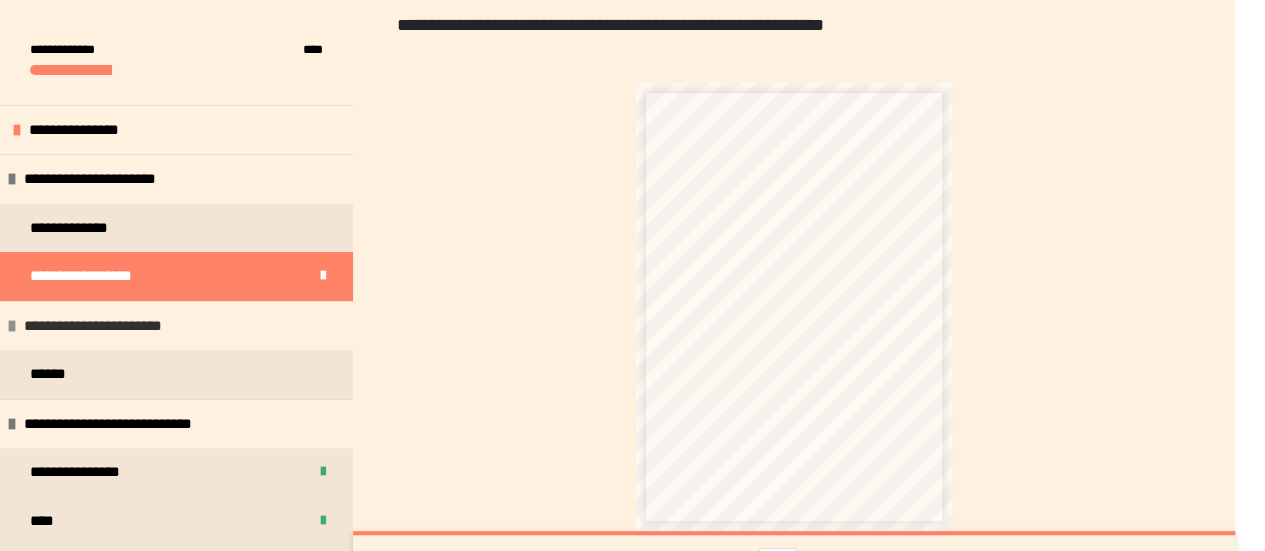 click on "**********" at bounding box center (93, 326) 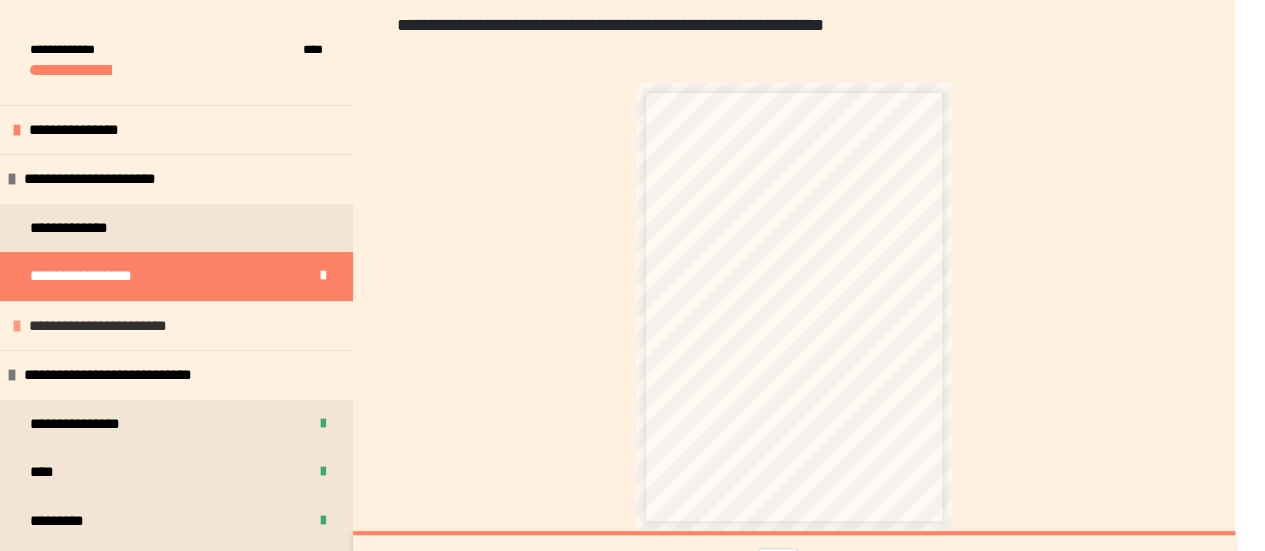 click on "**********" at bounding box center (176, 326) 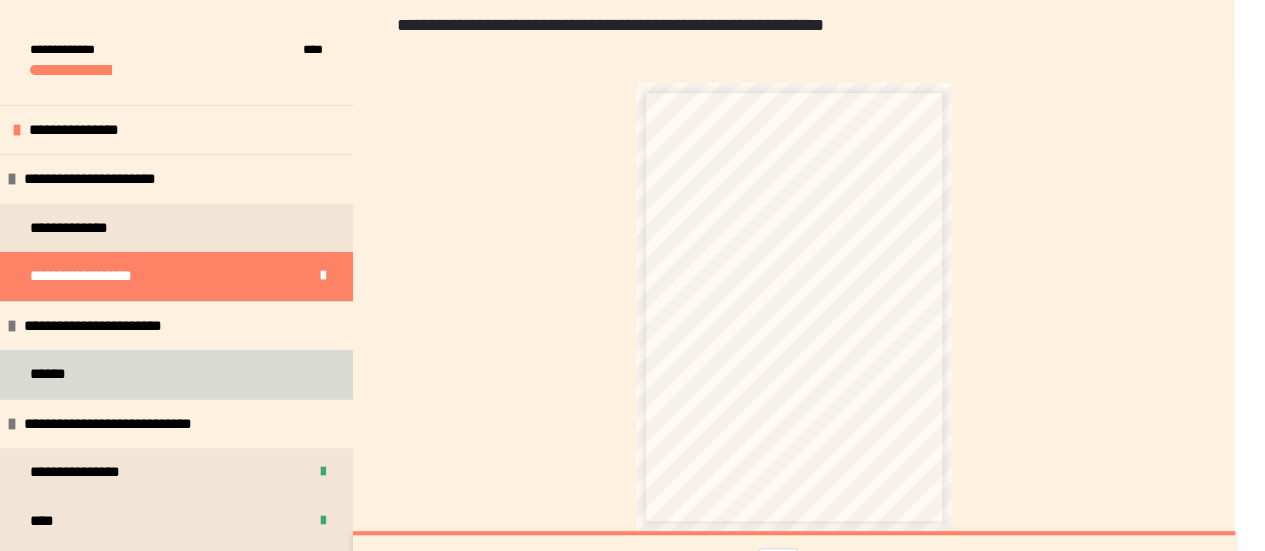 click on "******" at bounding box center (176, 374) 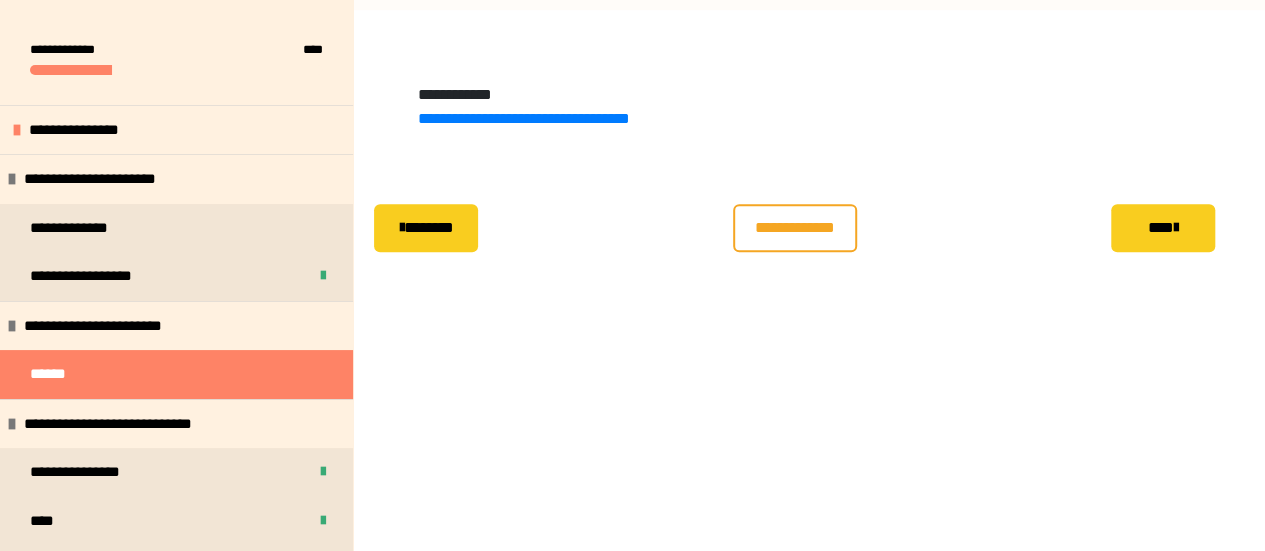scroll, scrollTop: 357, scrollLeft: 0, axis: vertical 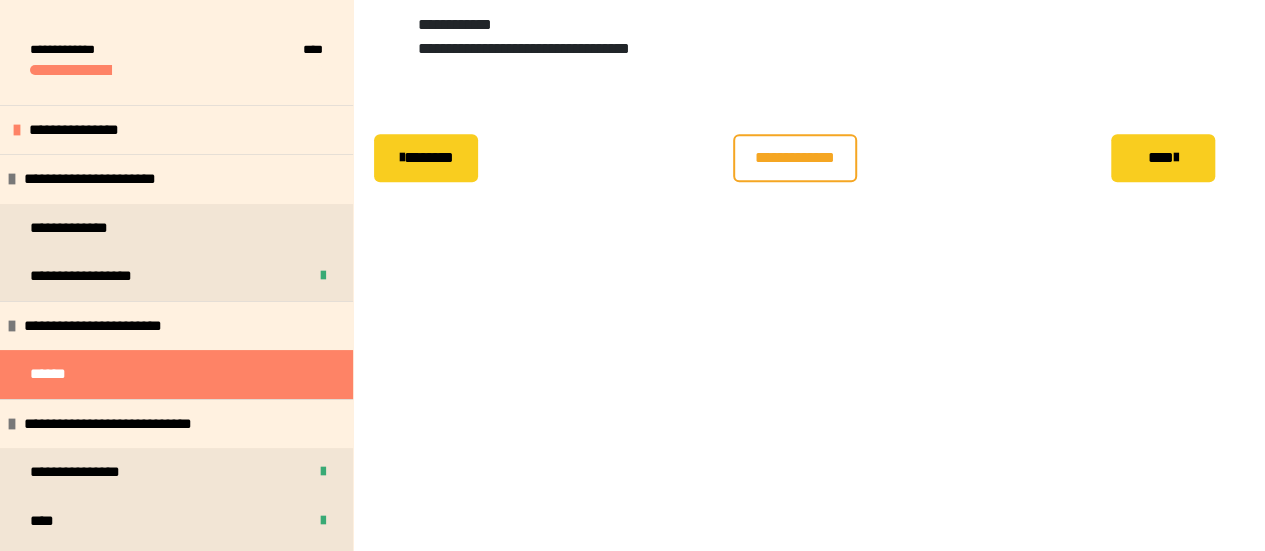 click on "**********" at bounding box center (523, 48) 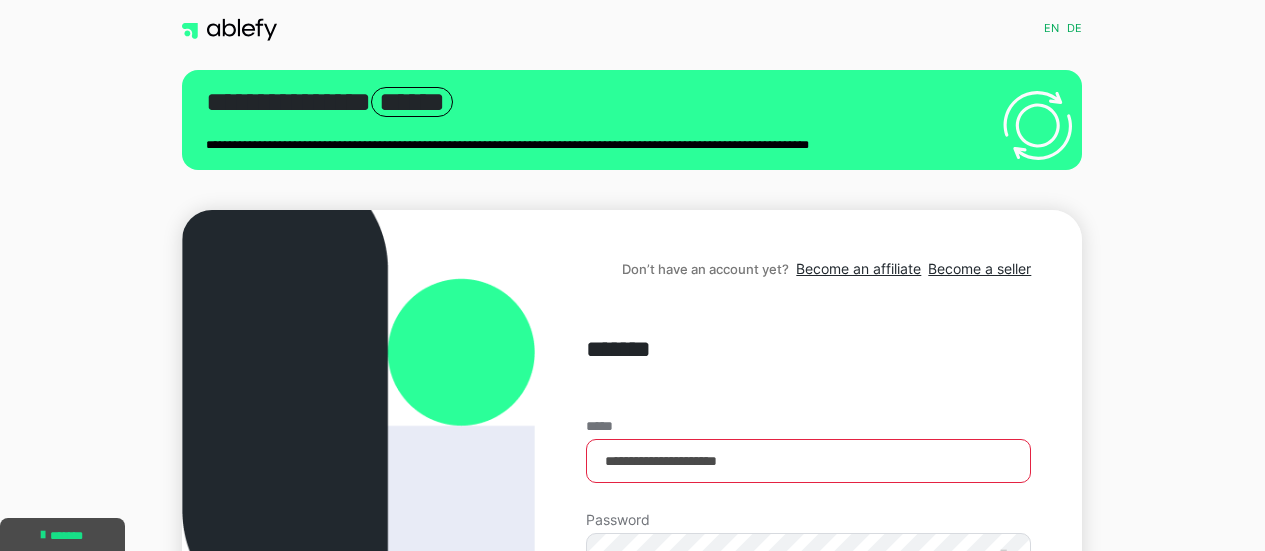 scroll, scrollTop: 200, scrollLeft: 0, axis: vertical 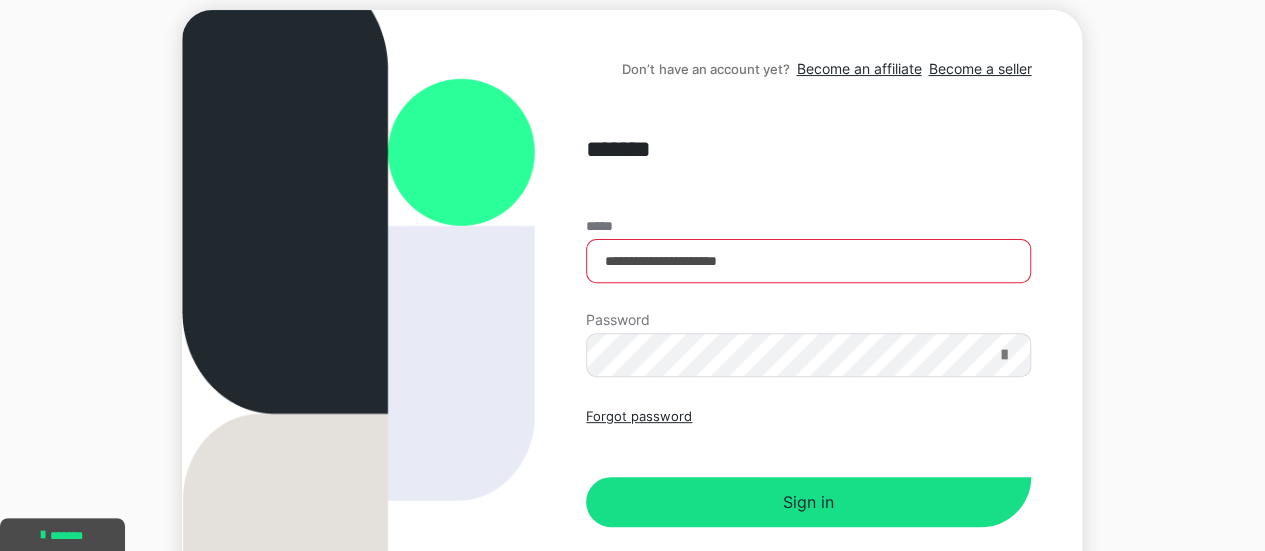 click at bounding box center [1003, 355] 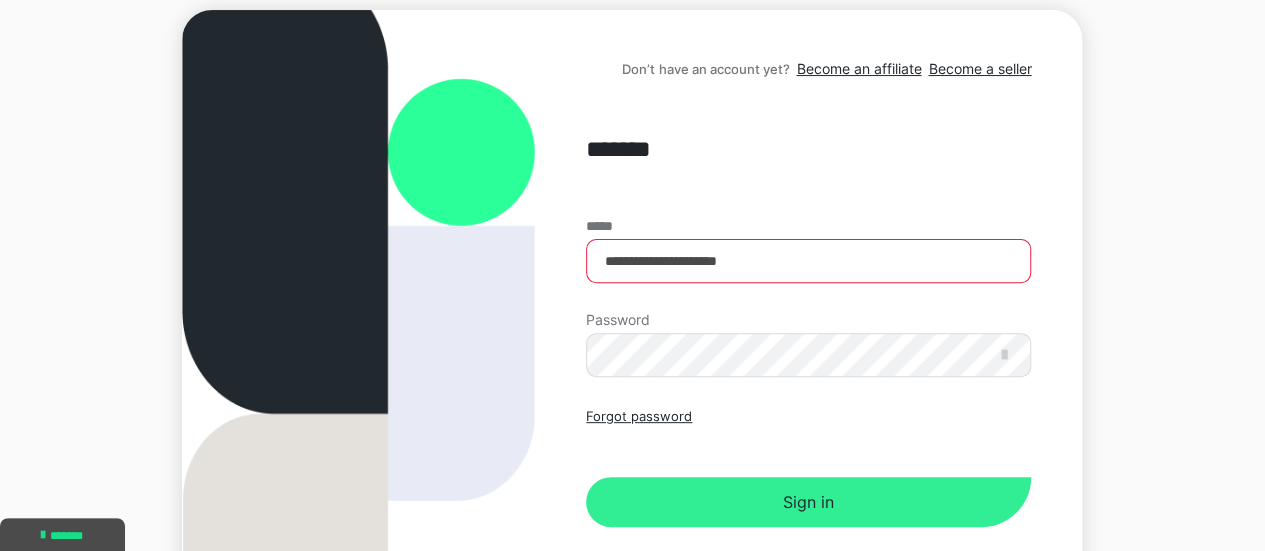 click on "Sign in" at bounding box center [808, 502] 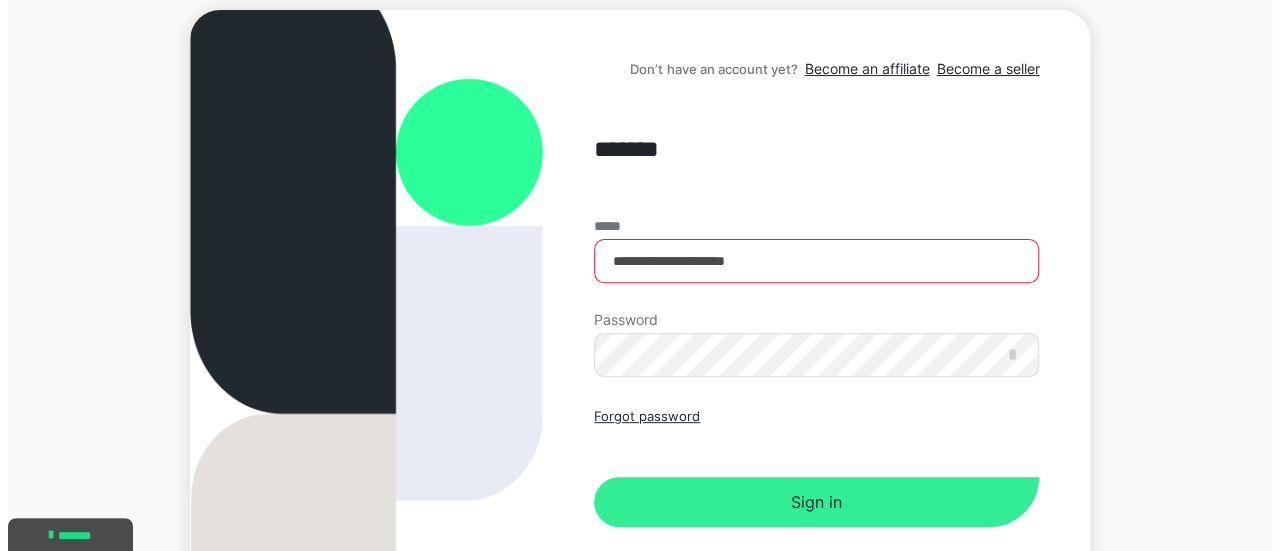 scroll, scrollTop: 0, scrollLeft: 0, axis: both 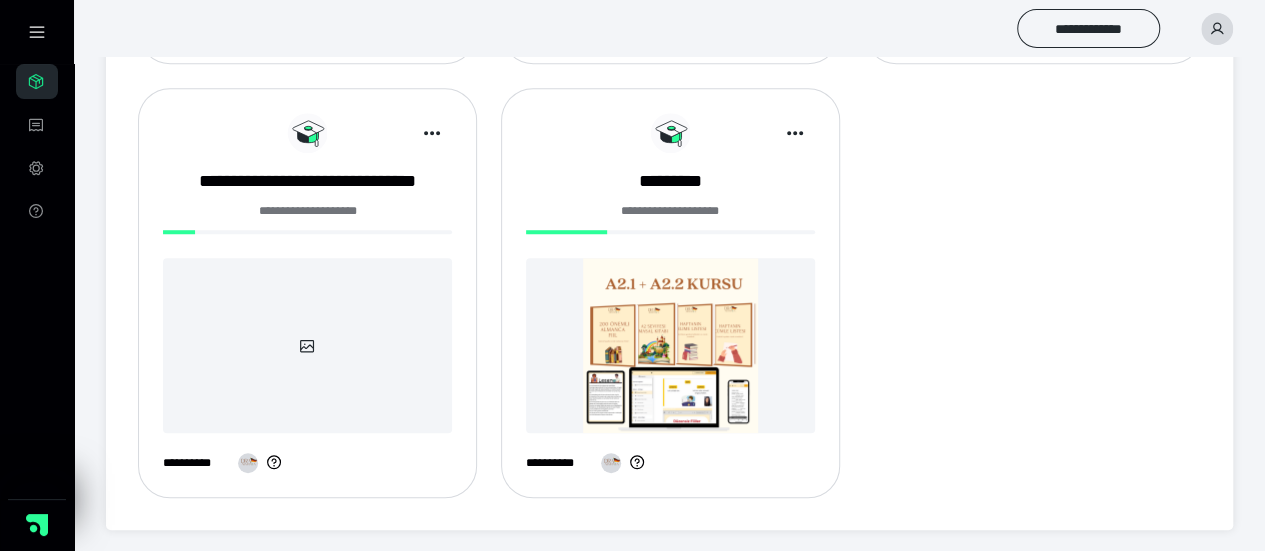 click at bounding box center (670, 345) 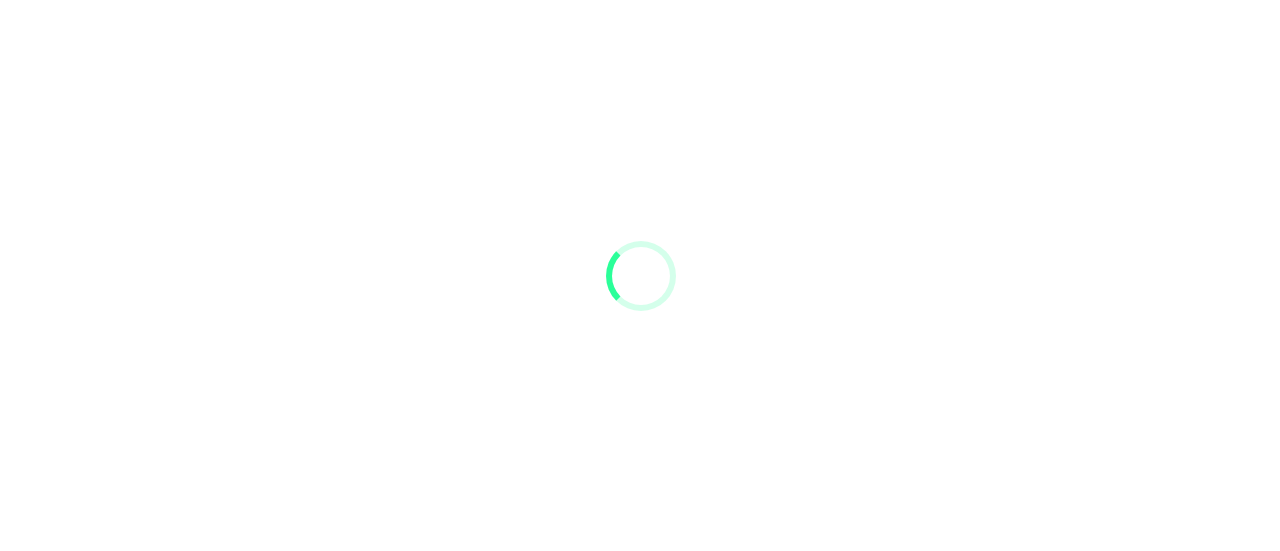 scroll, scrollTop: 0, scrollLeft: 0, axis: both 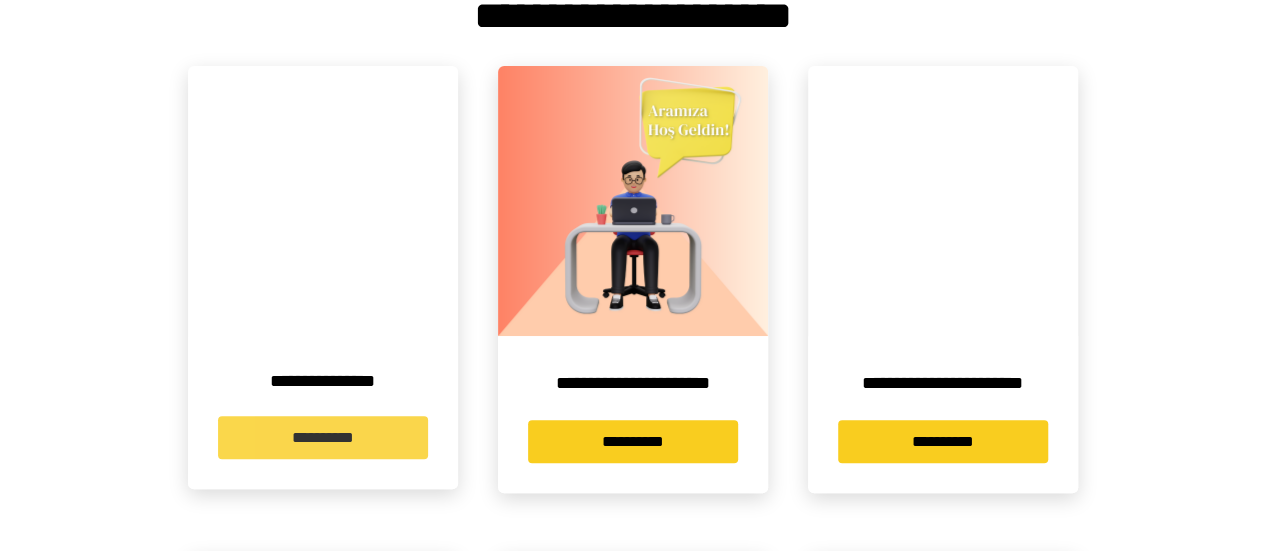 click on "**********" at bounding box center (323, 437) 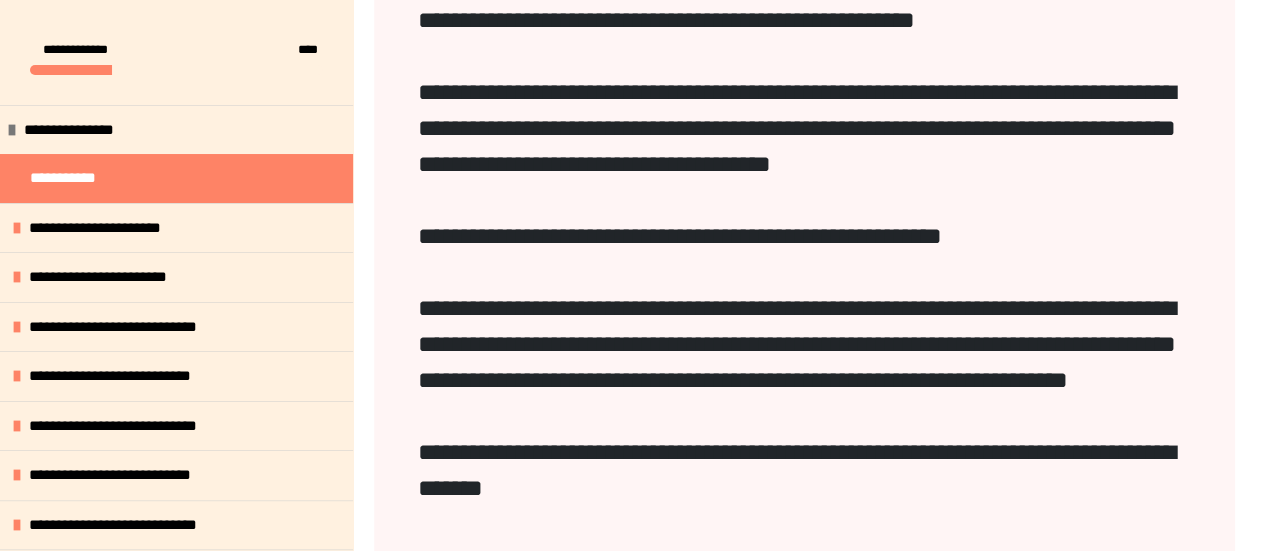 scroll, scrollTop: 442, scrollLeft: 0, axis: vertical 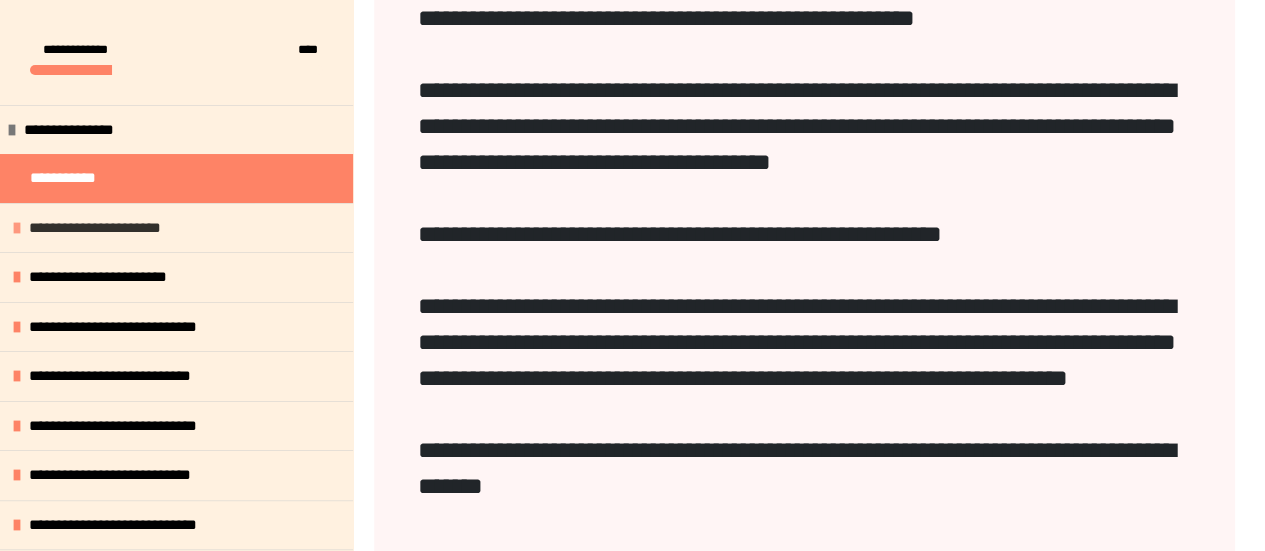 click on "**********" at bounding box center (95, 227) 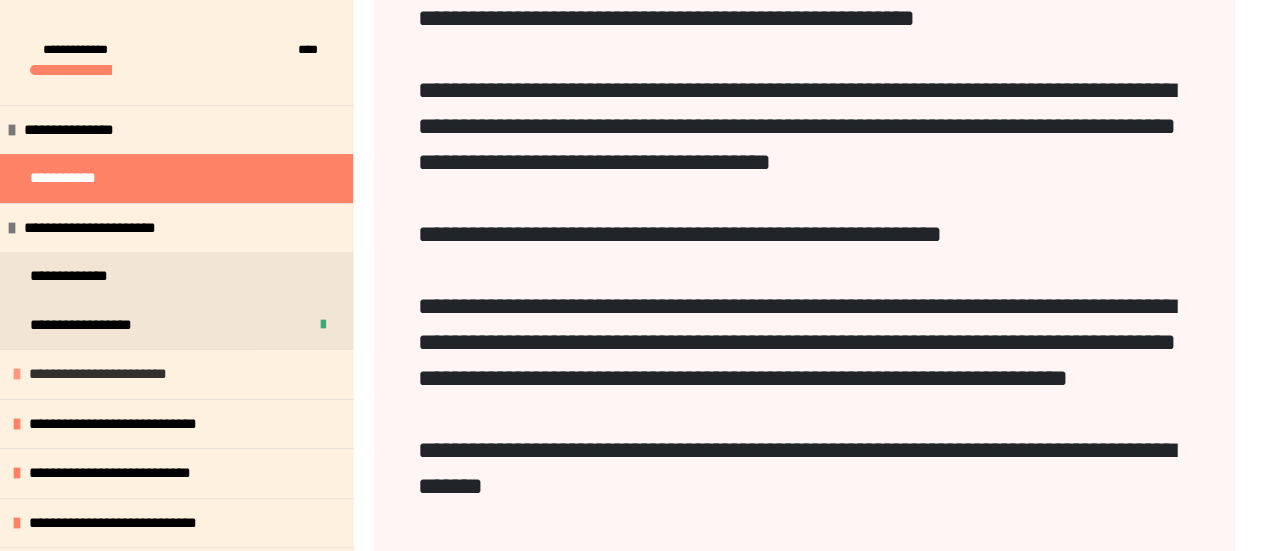 click on "**********" at bounding box center [98, 373] 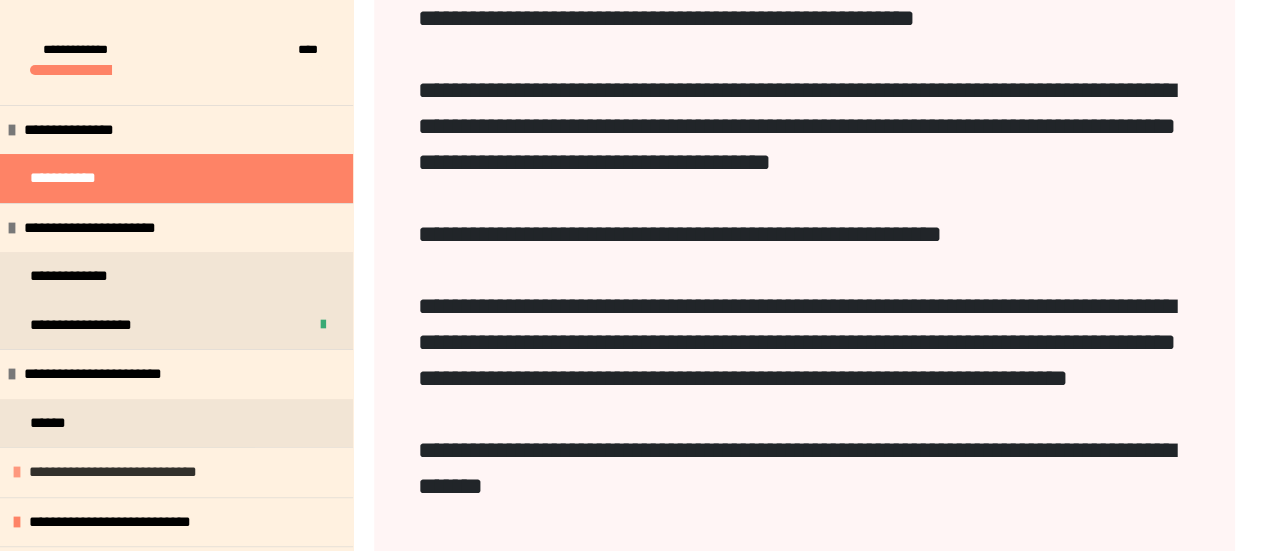 click on "**********" at bounding box center [113, 471] 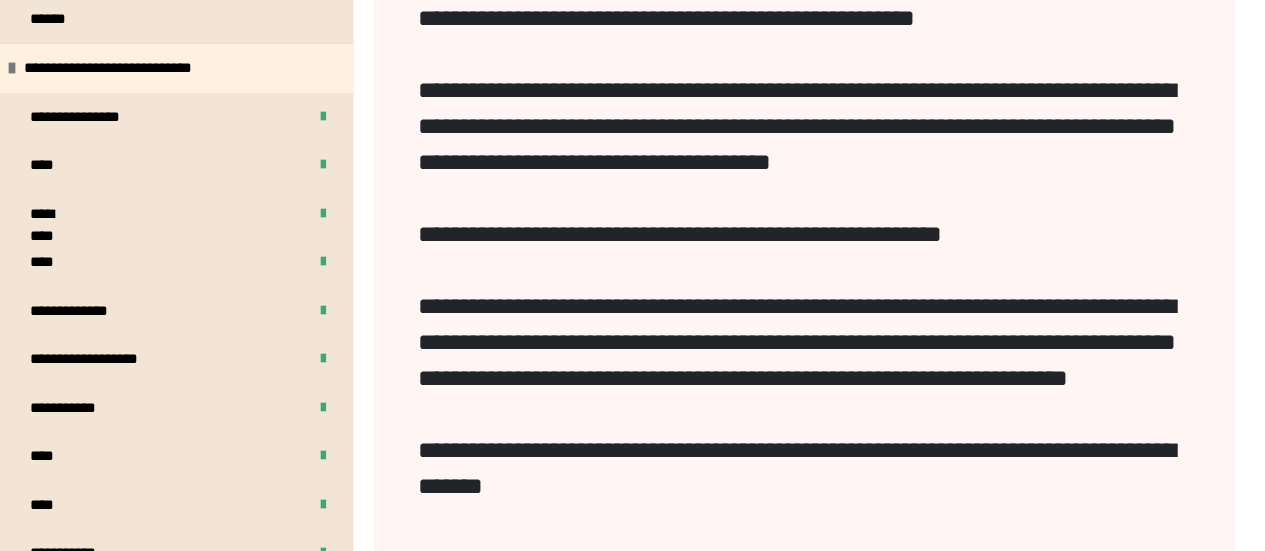 scroll, scrollTop: 385, scrollLeft: 0, axis: vertical 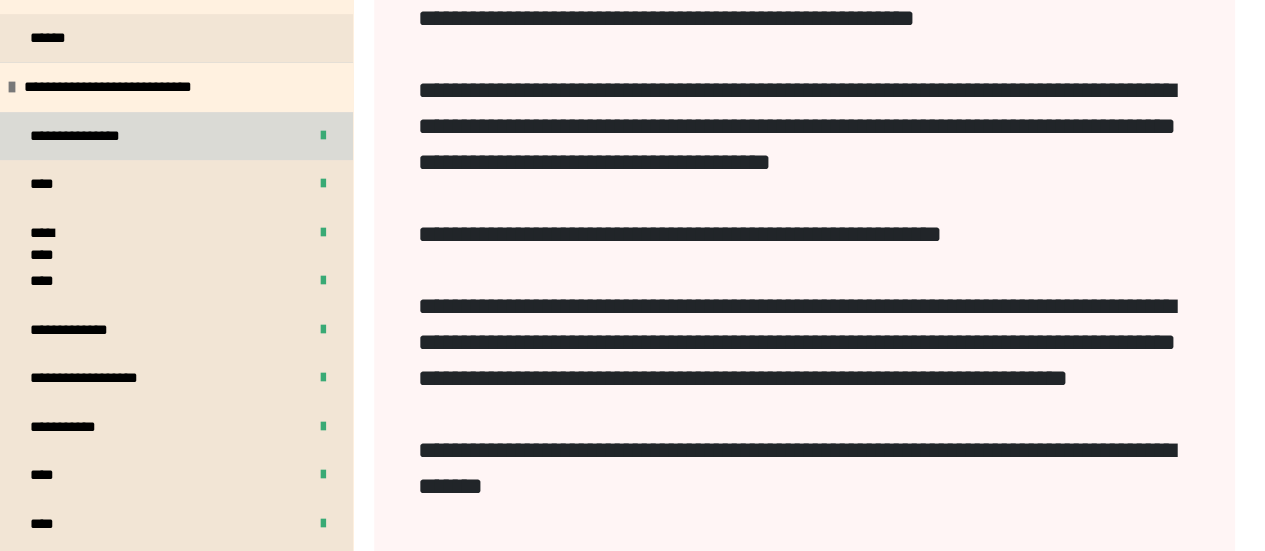 click on "**********" at bounding box center (75, 135) 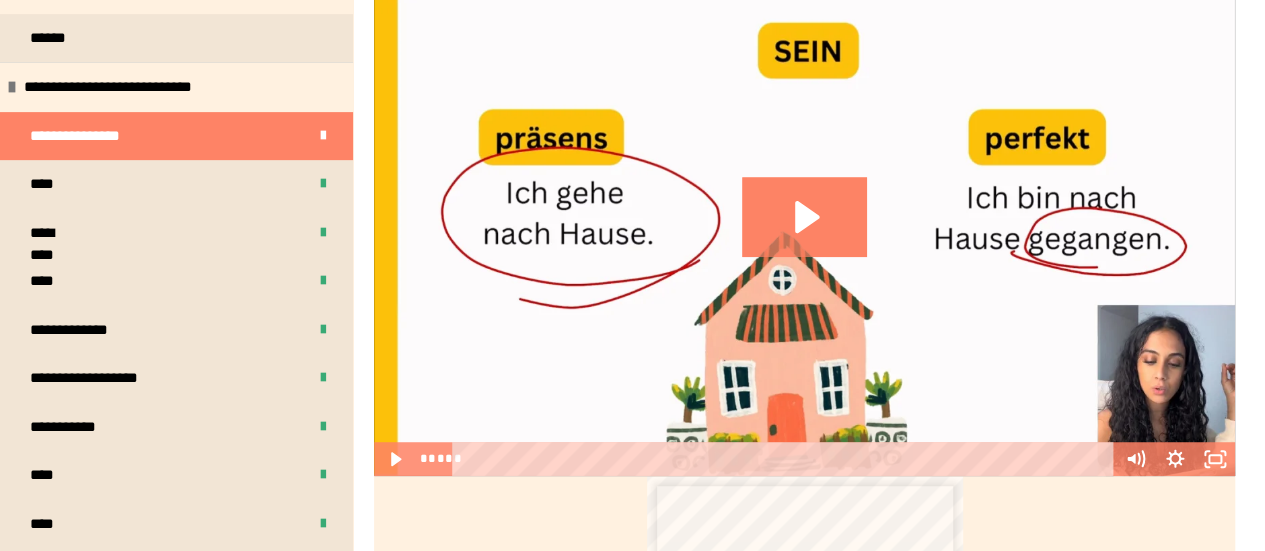 scroll, scrollTop: 470, scrollLeft: 0, axis: vertical 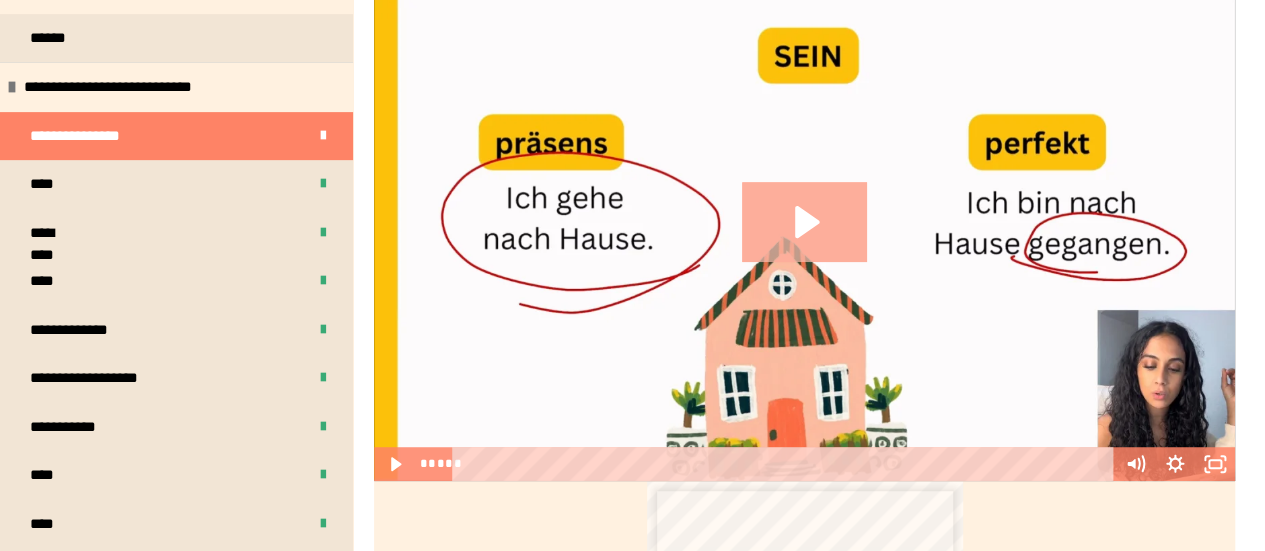 click 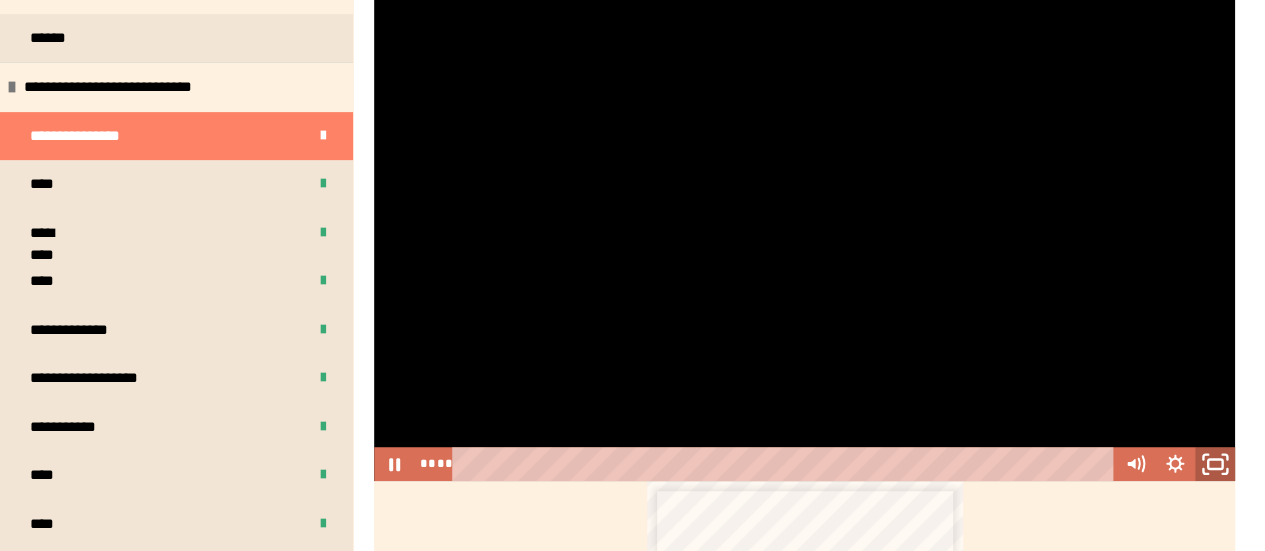 click 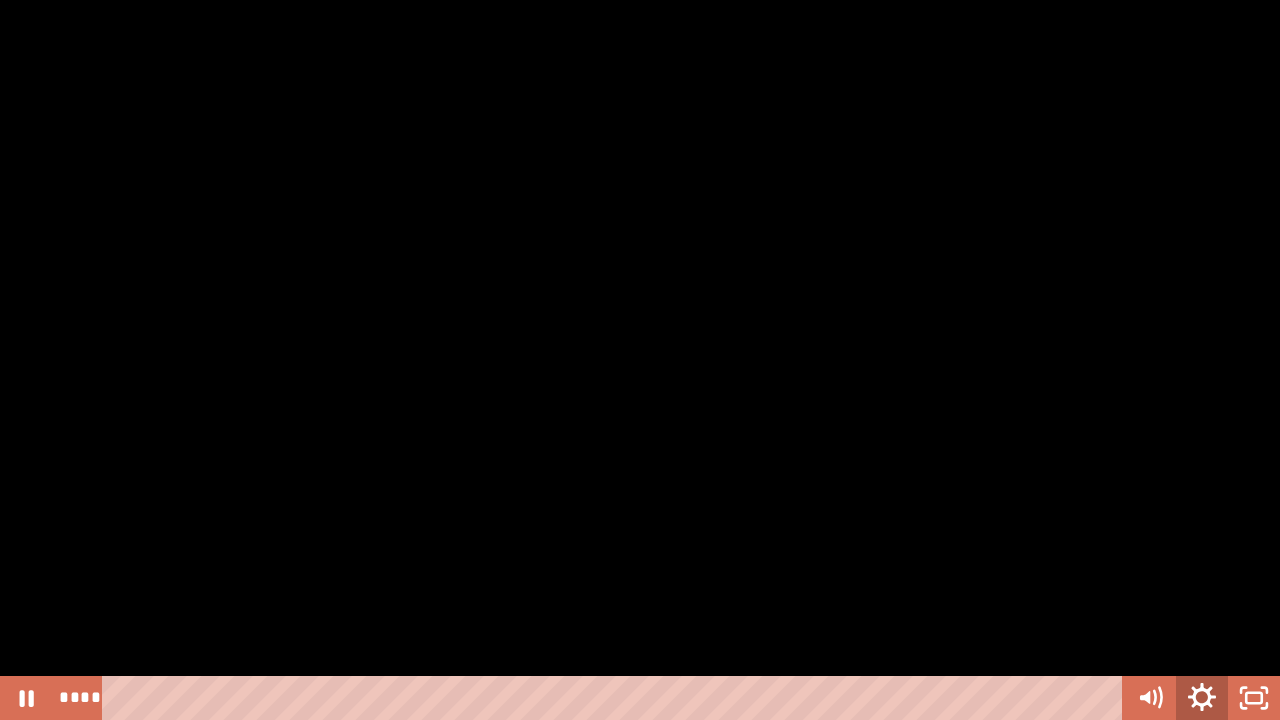 click 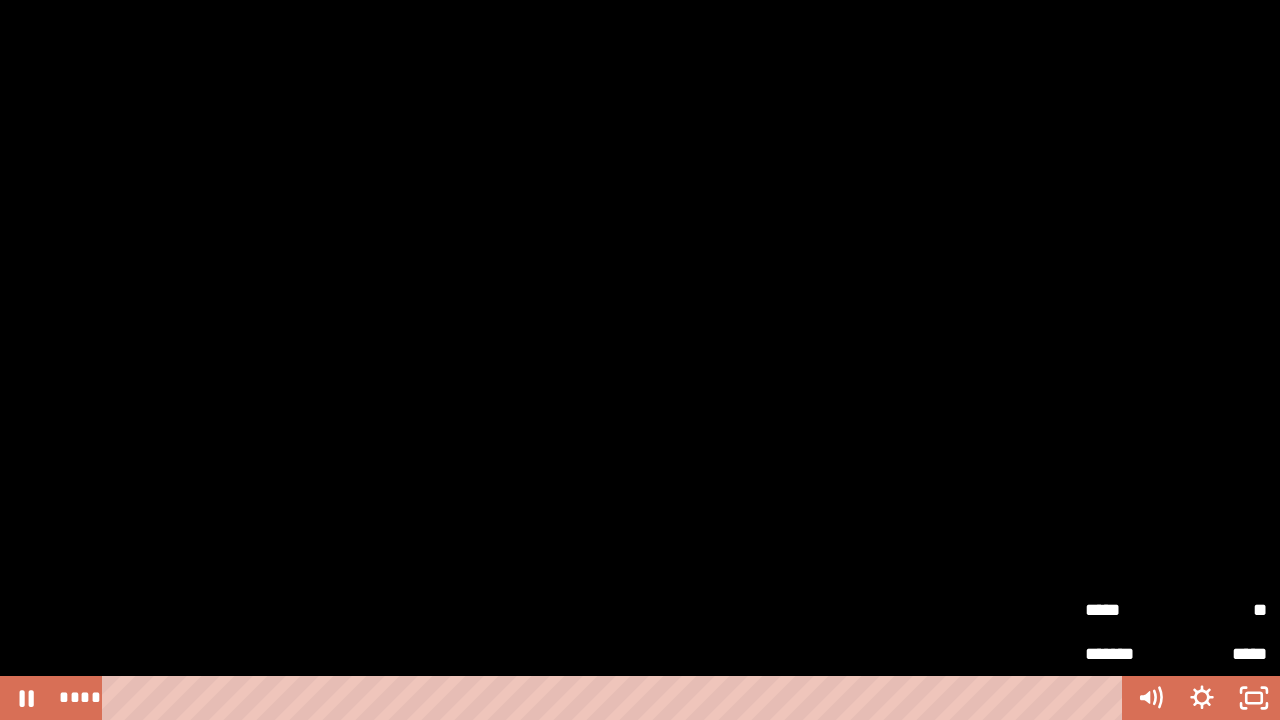 click on "**" at bounding box center [1221, 610] 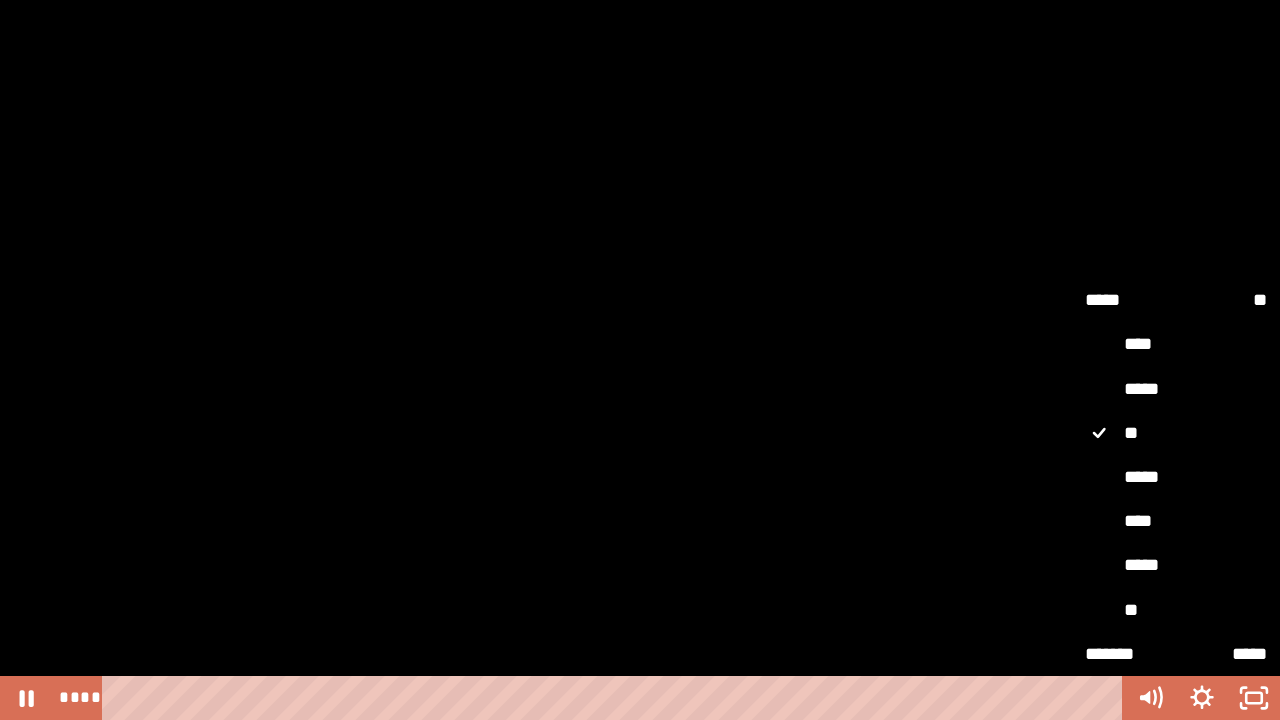 click on "*****" at bounding box center [1176, 477] 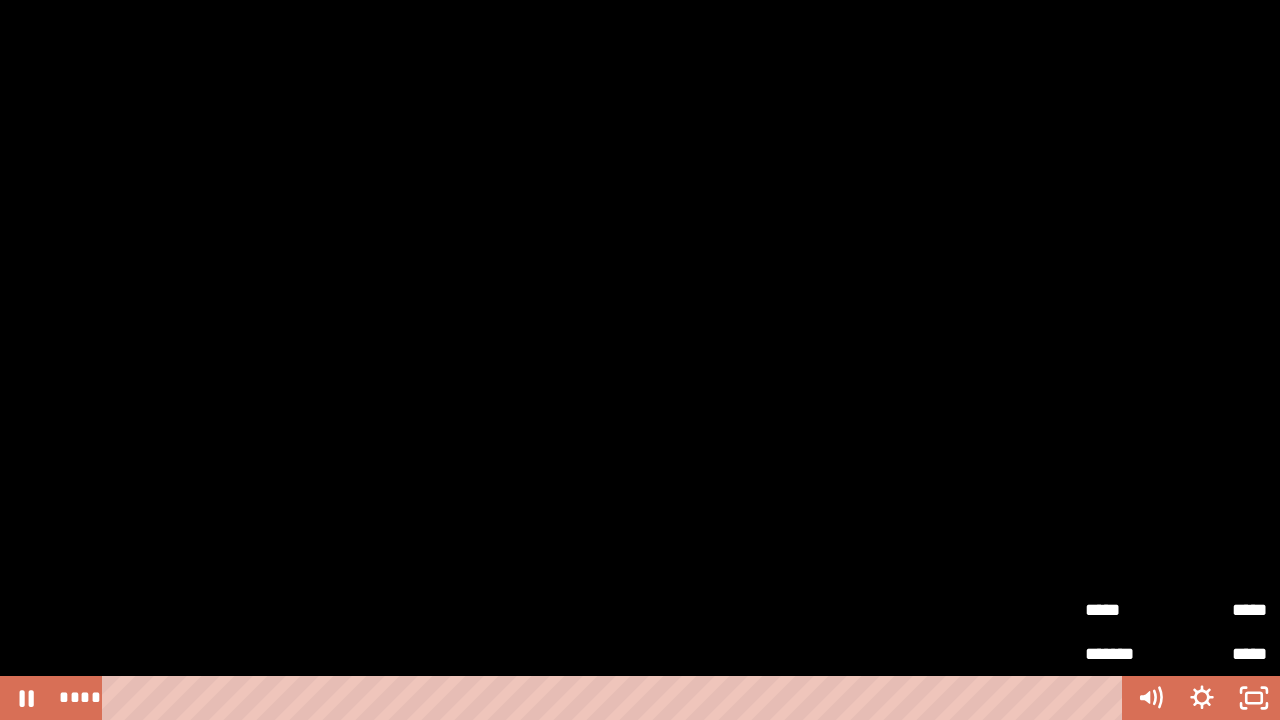 type 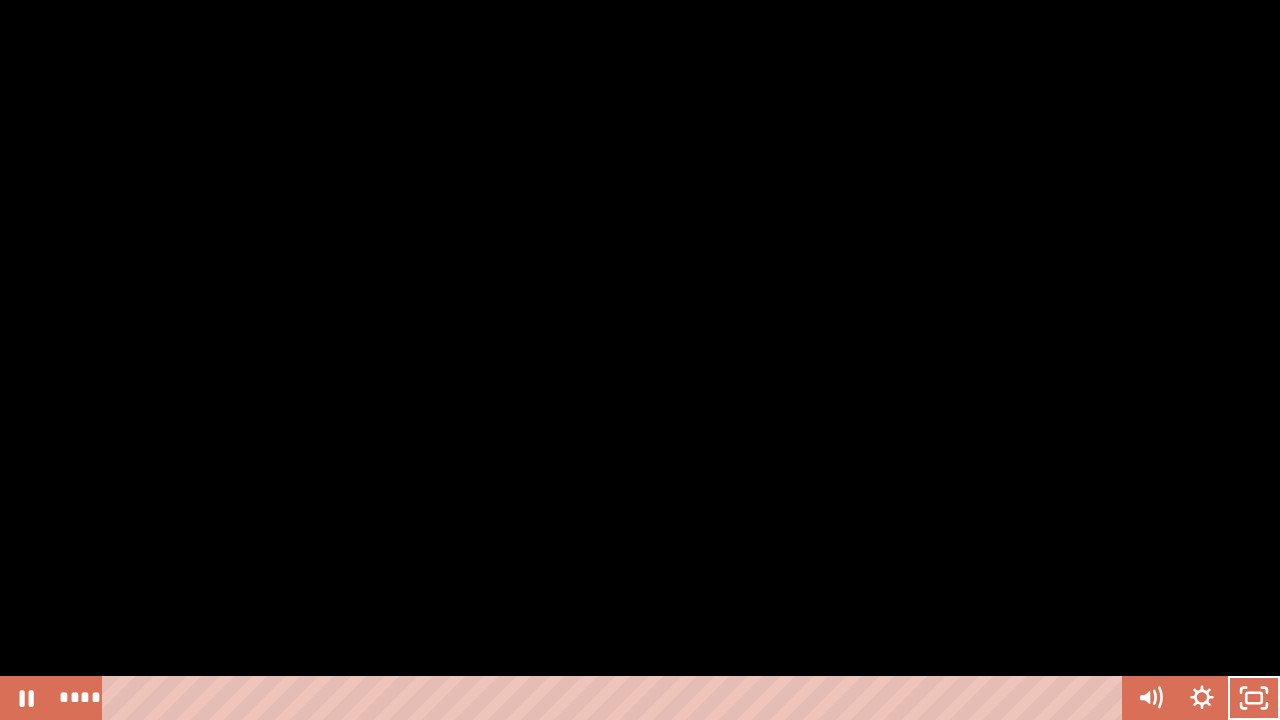 type 